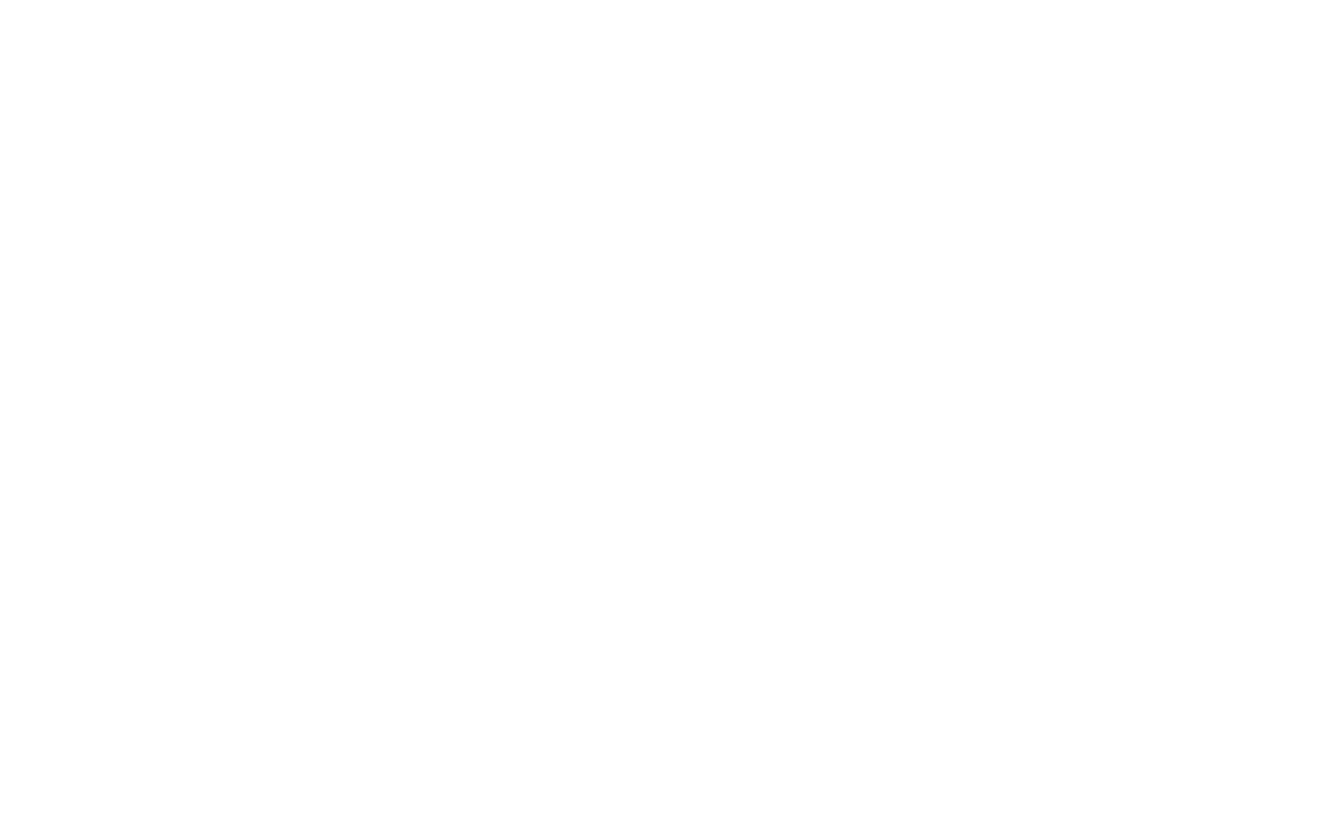 scroll, scrollTop: 0, scrollLeft: 0, axis: both 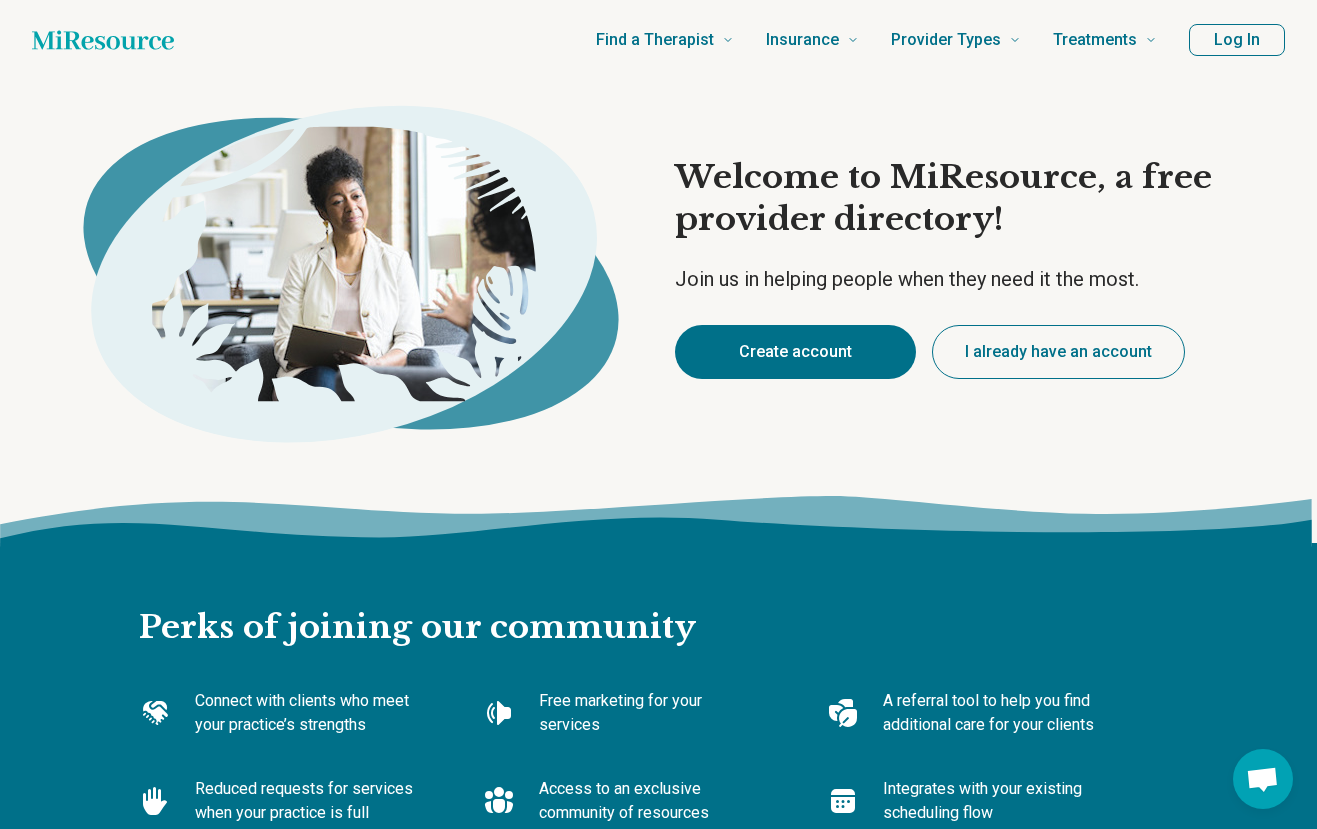 click on "Create account" at bounding box center (795, 352) 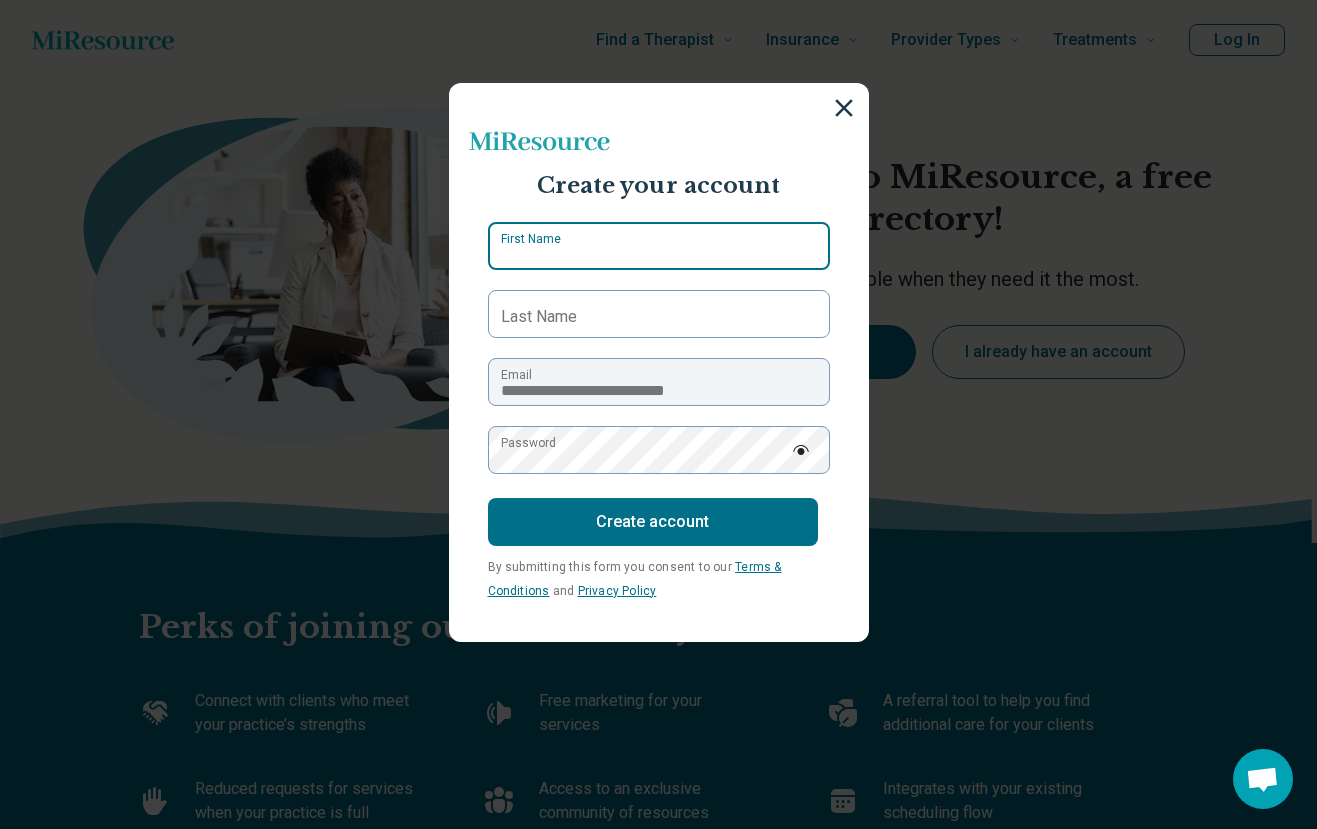 click on "First Name" at bounding box center (659, 246) 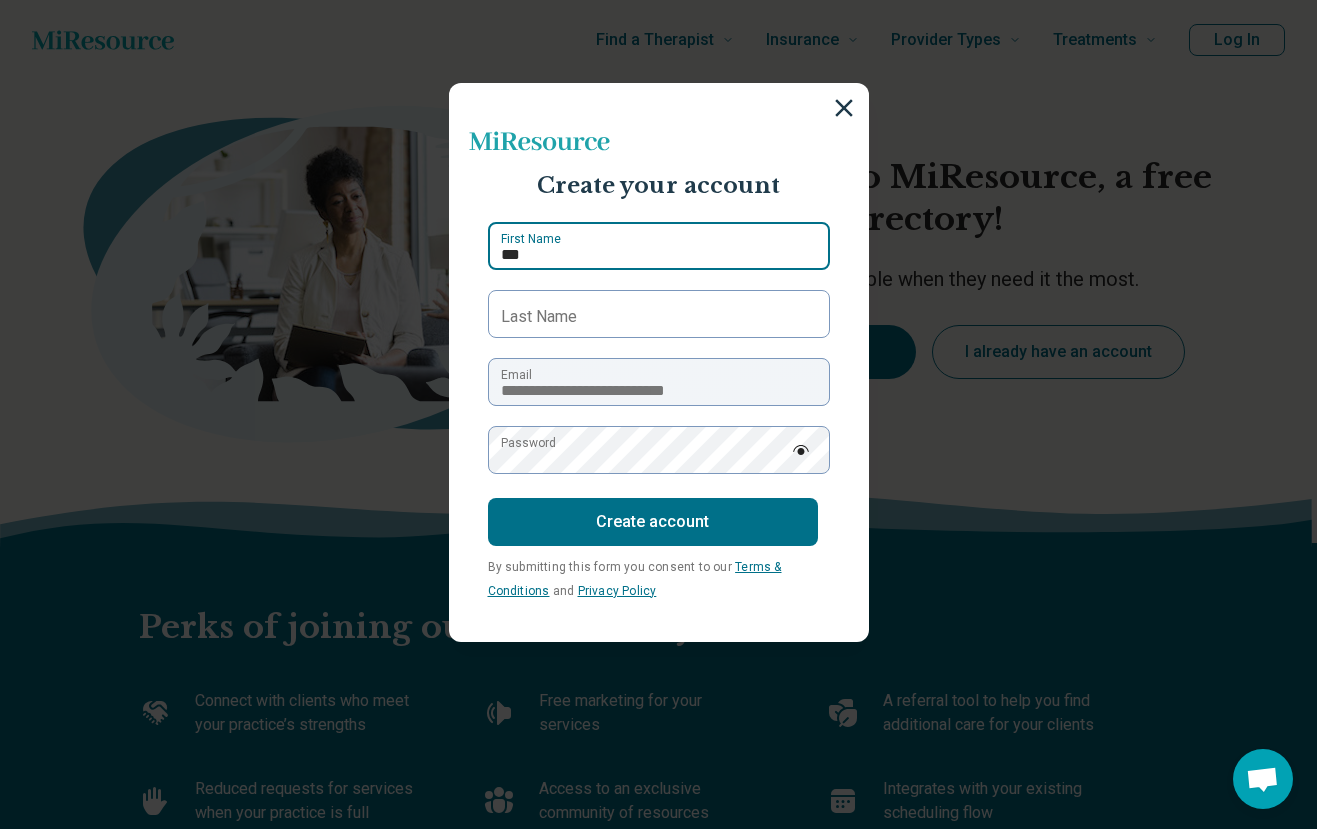 type on "***" 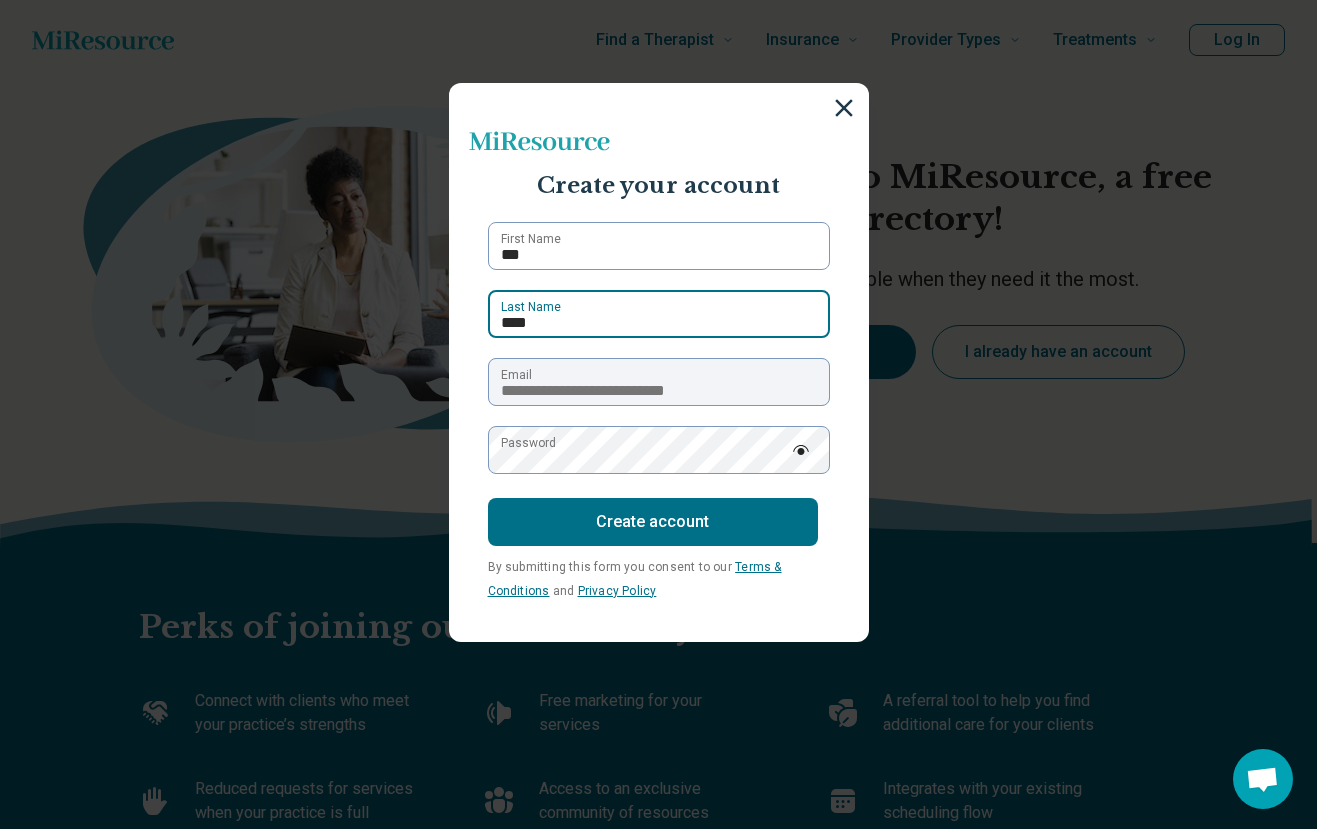 type on "****" 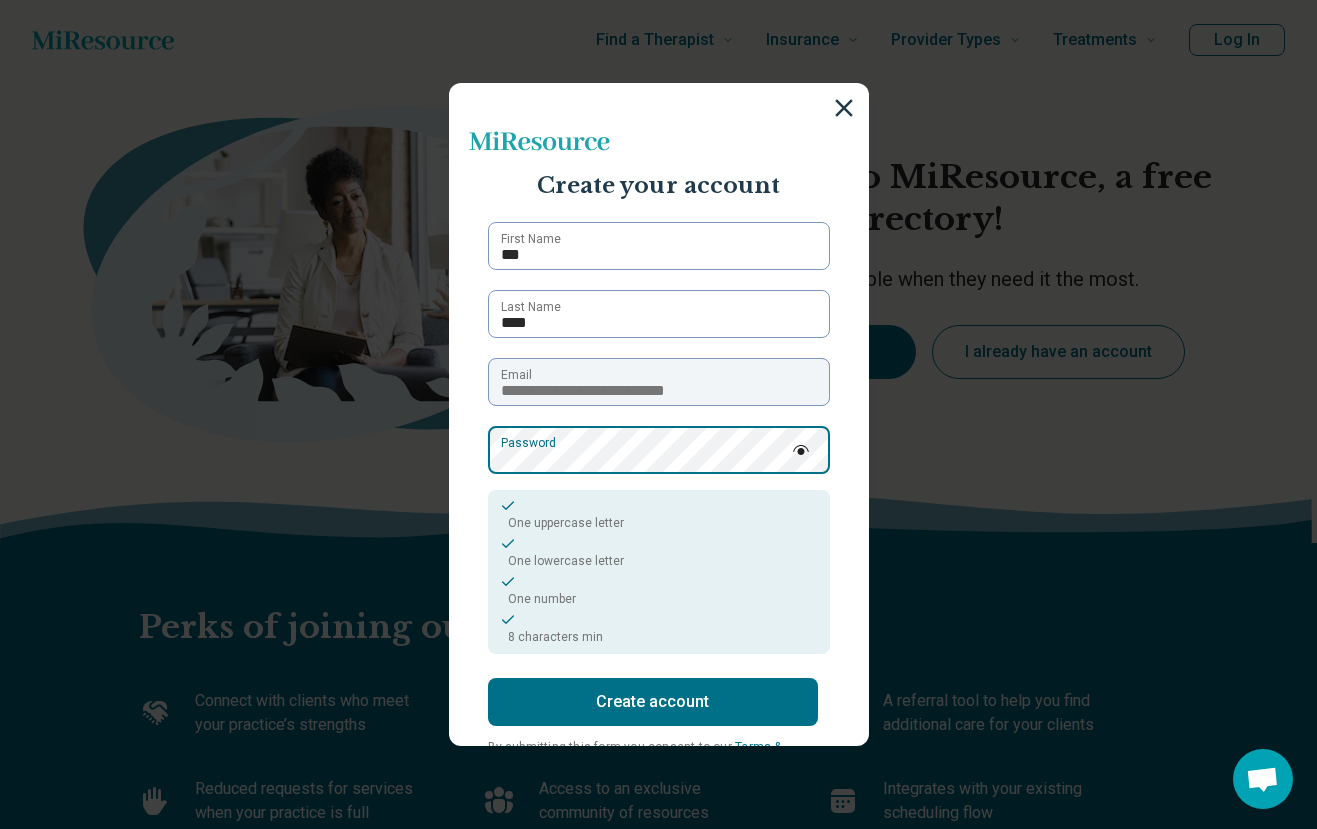scroll, scrollTop: 75, scrollLeft: 0, axis: vertical 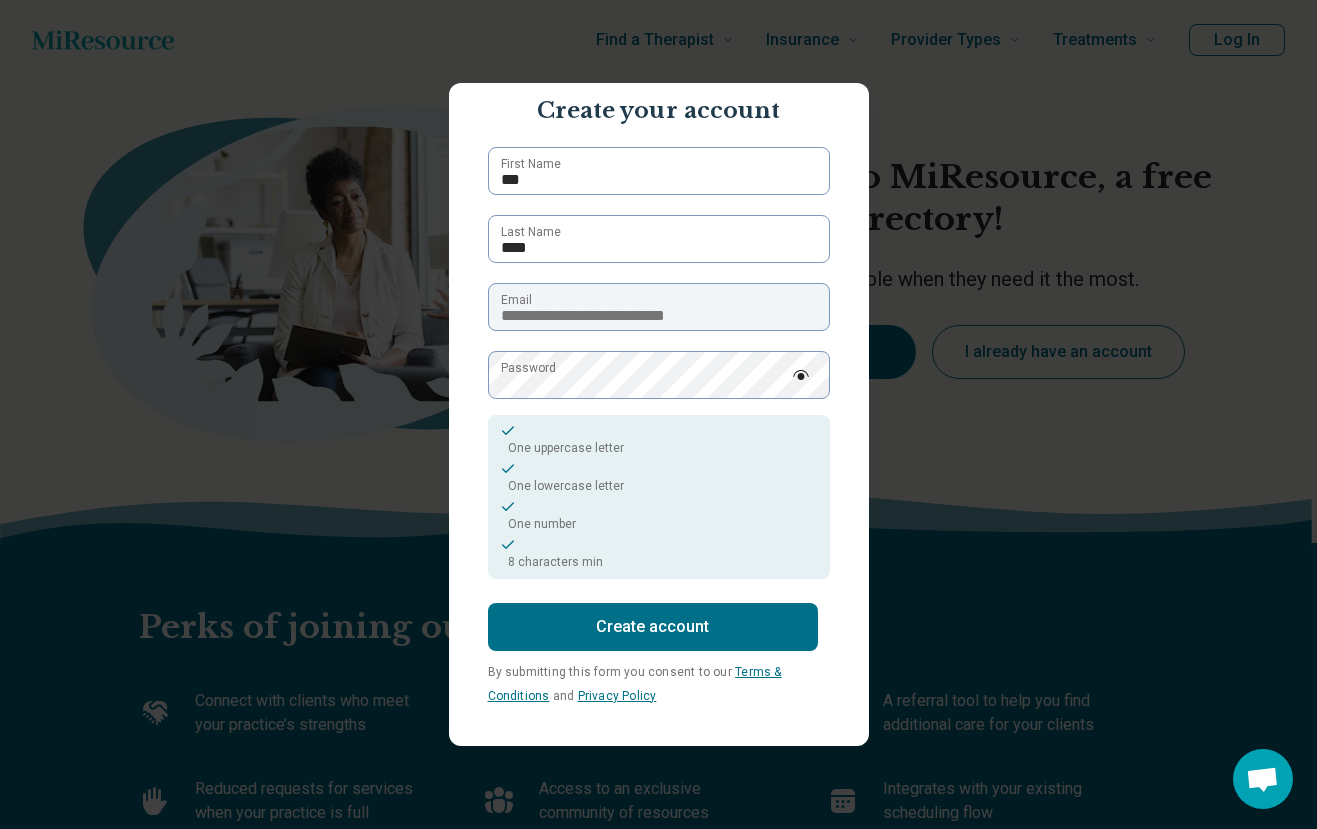 click on "Create account" at bounding box center (653, 627) 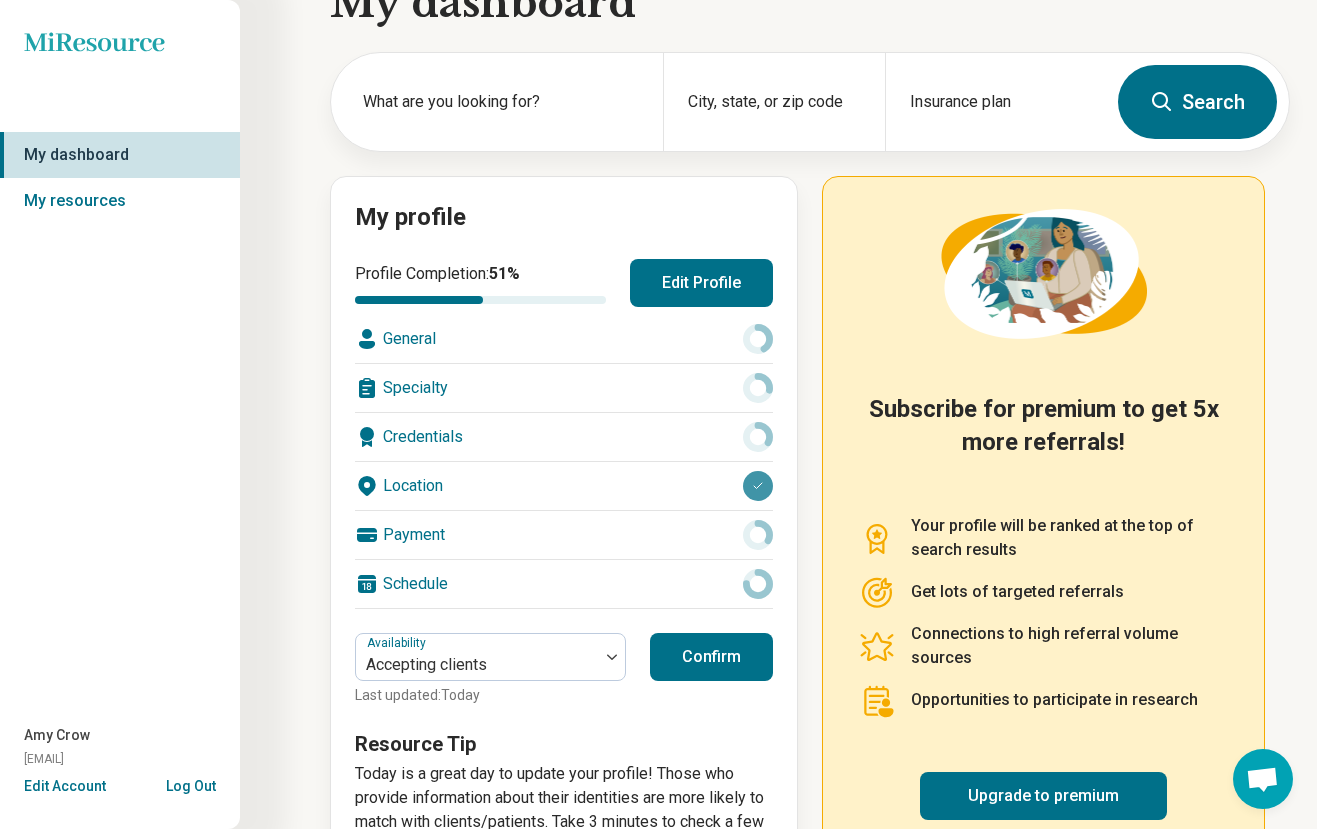 scroll, scrollTop: 55, scrollLeft: 0, axis: vertical 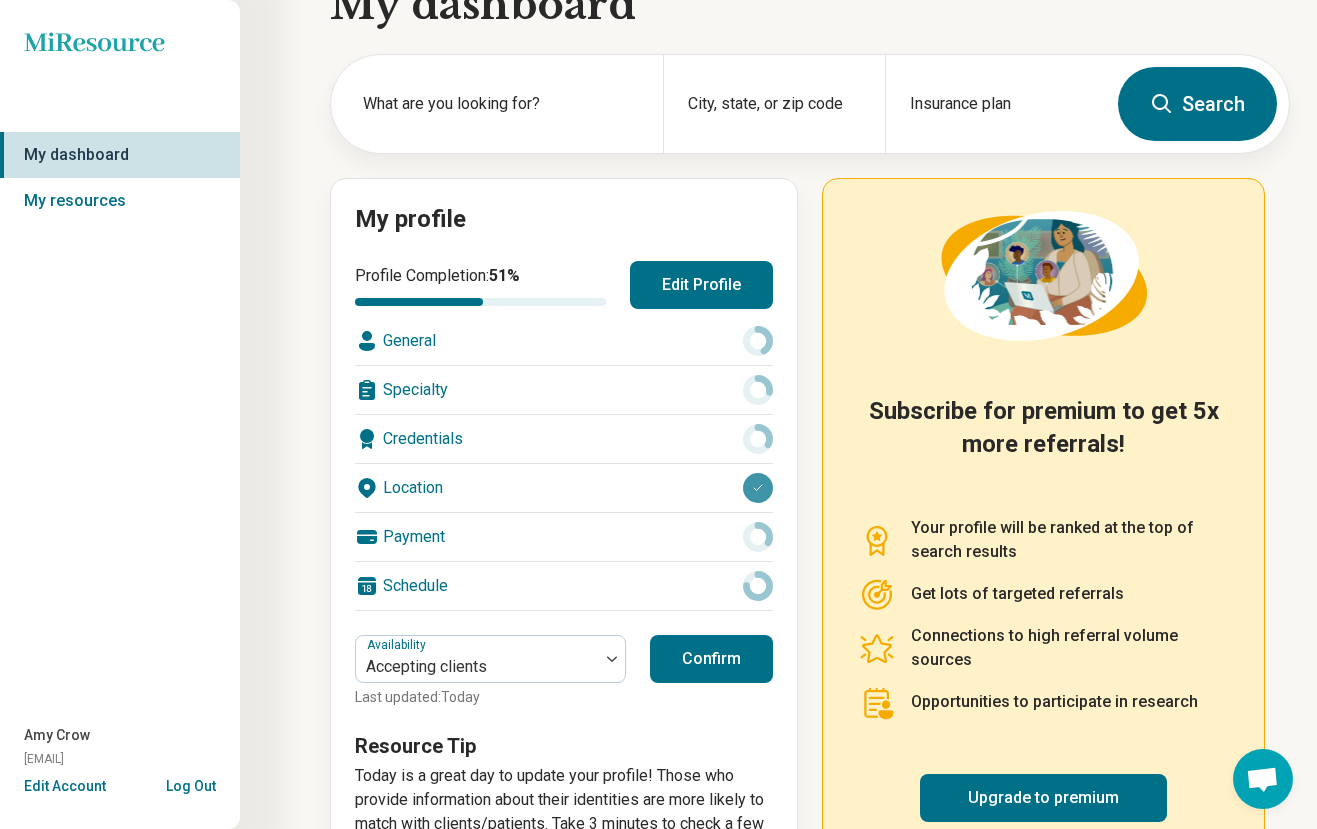 click on "General" at bounding box center [564, 341] 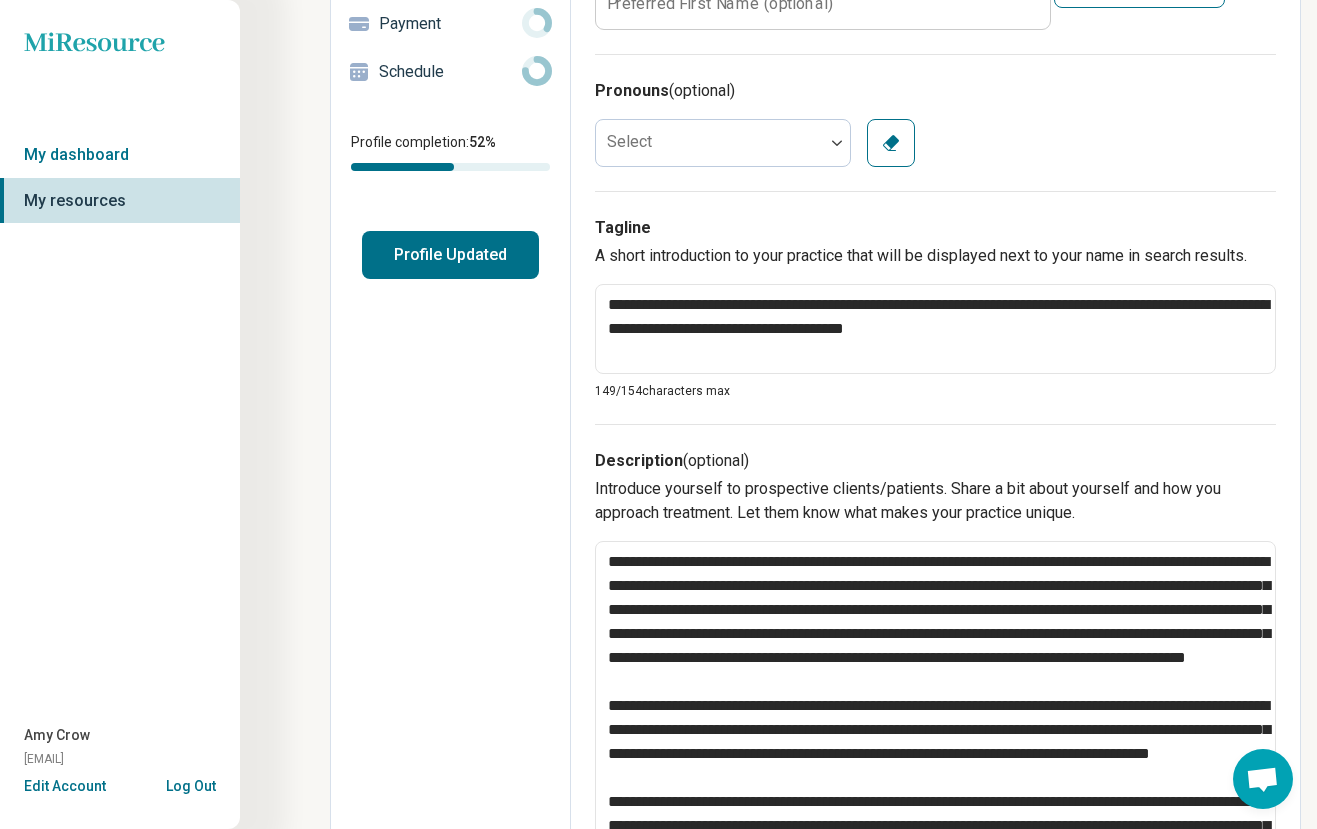 scroll, scrollTop: 315, scrollLeft: 0, axis: vertical 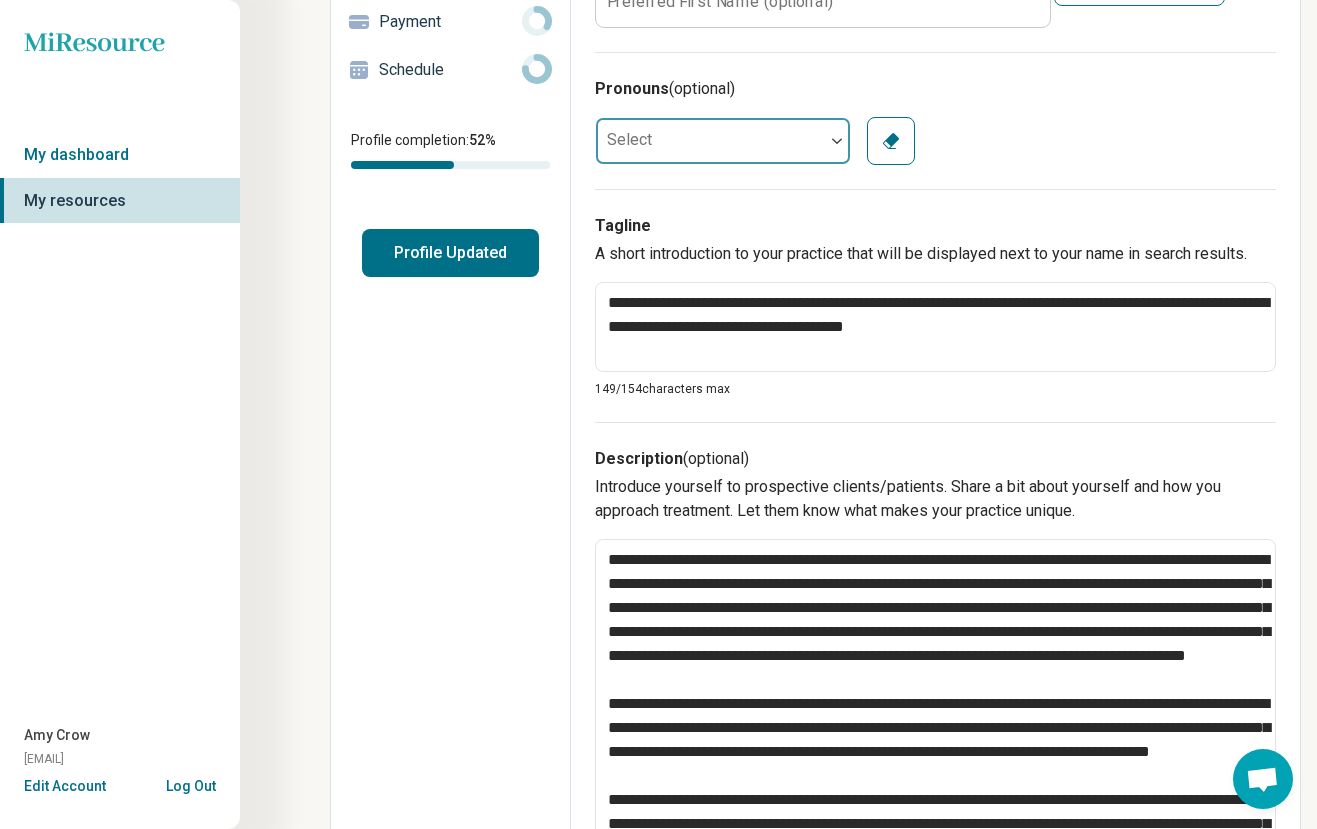 click at bounding box center [837, 141] 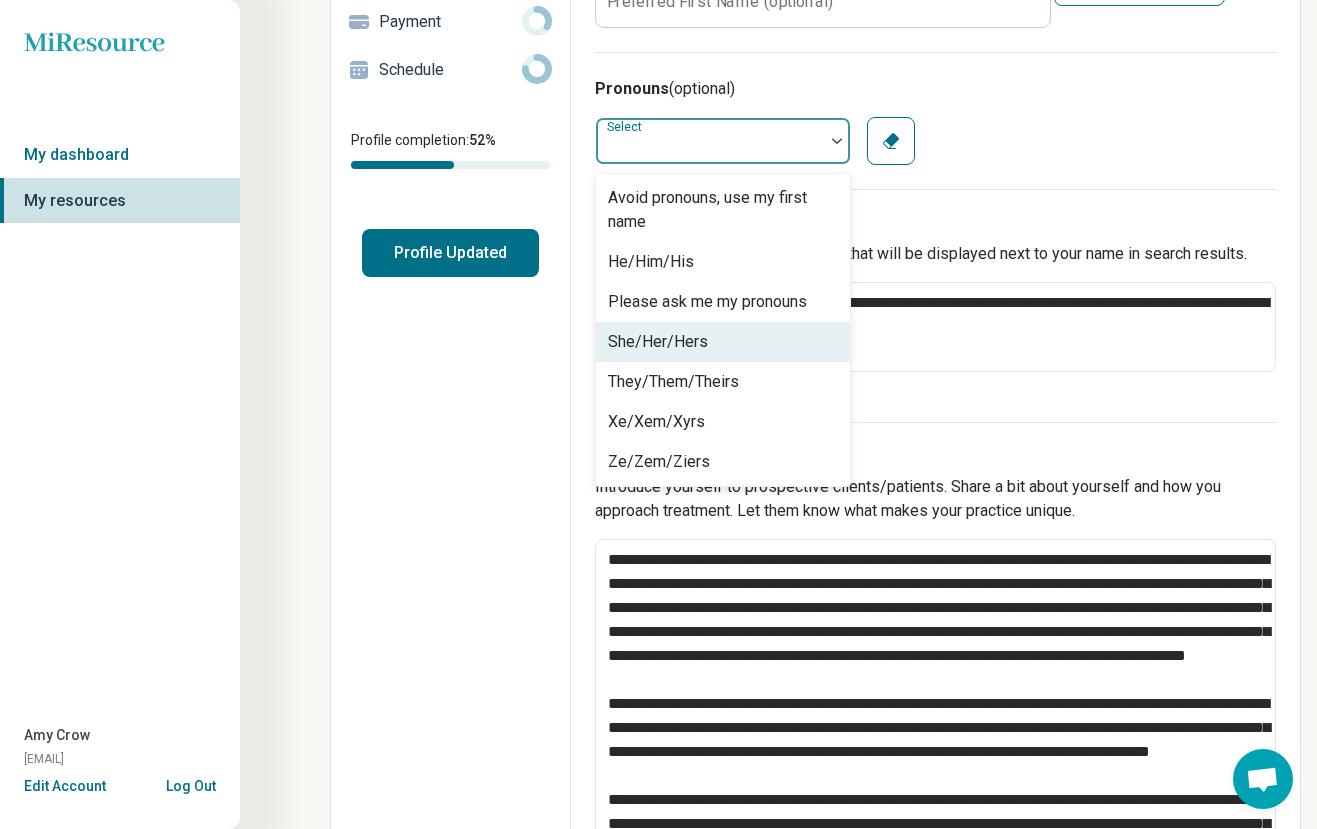 drag, startPoint x: 669, startPoint y: 336, endPoint x: 740, endPoint y: 384, distance: 85.70297 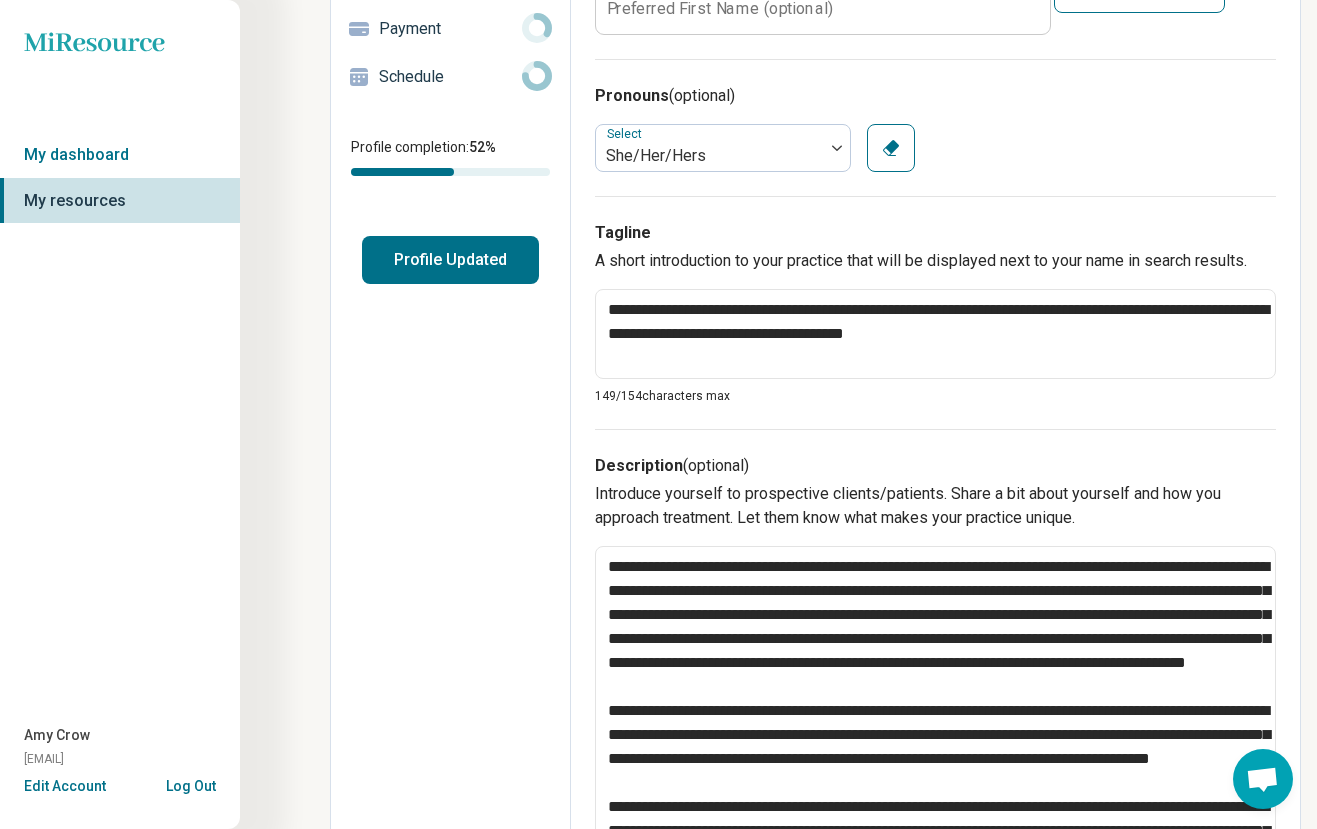 scroll, scrollTop: 351, scrollLeft: 0, axis: vertical 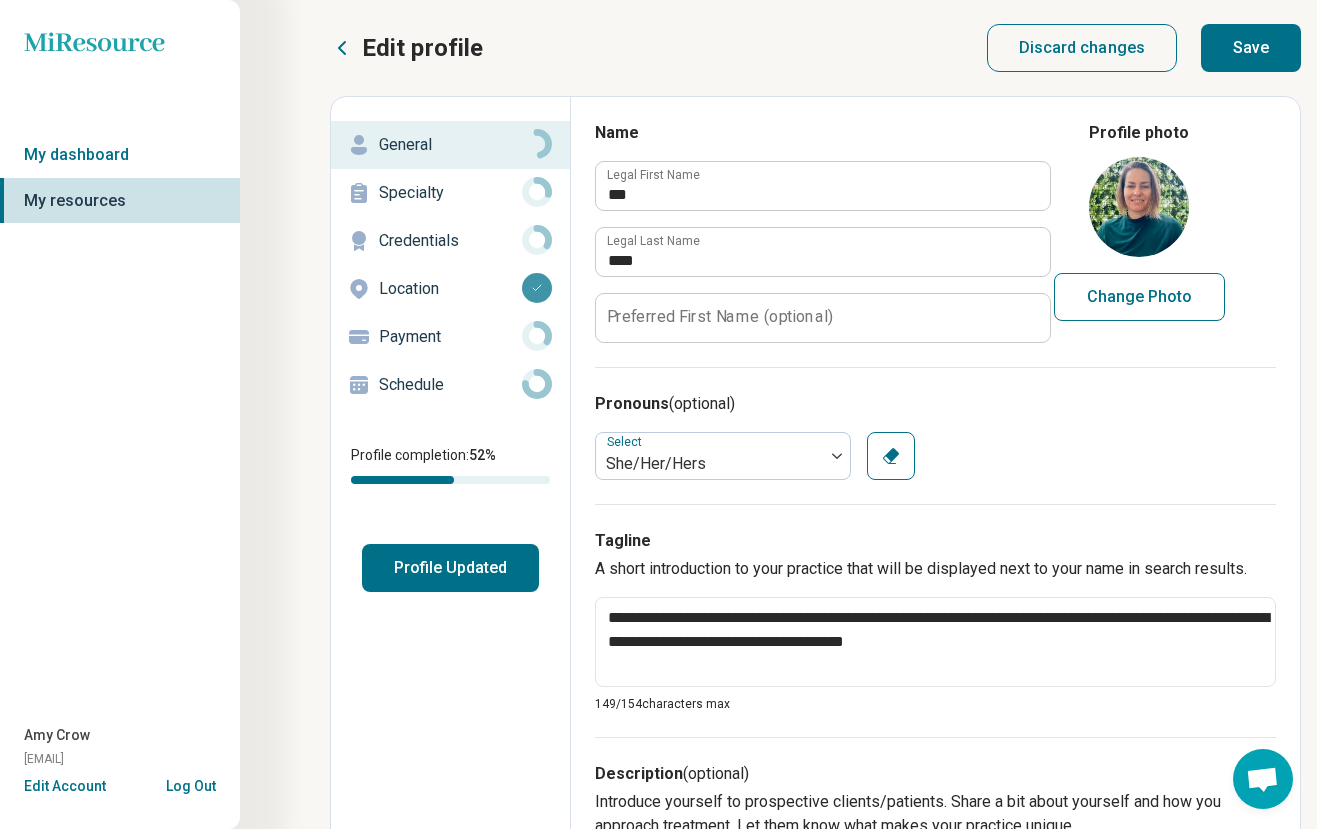 click on "Specialty" at bounding box center [450, 193] 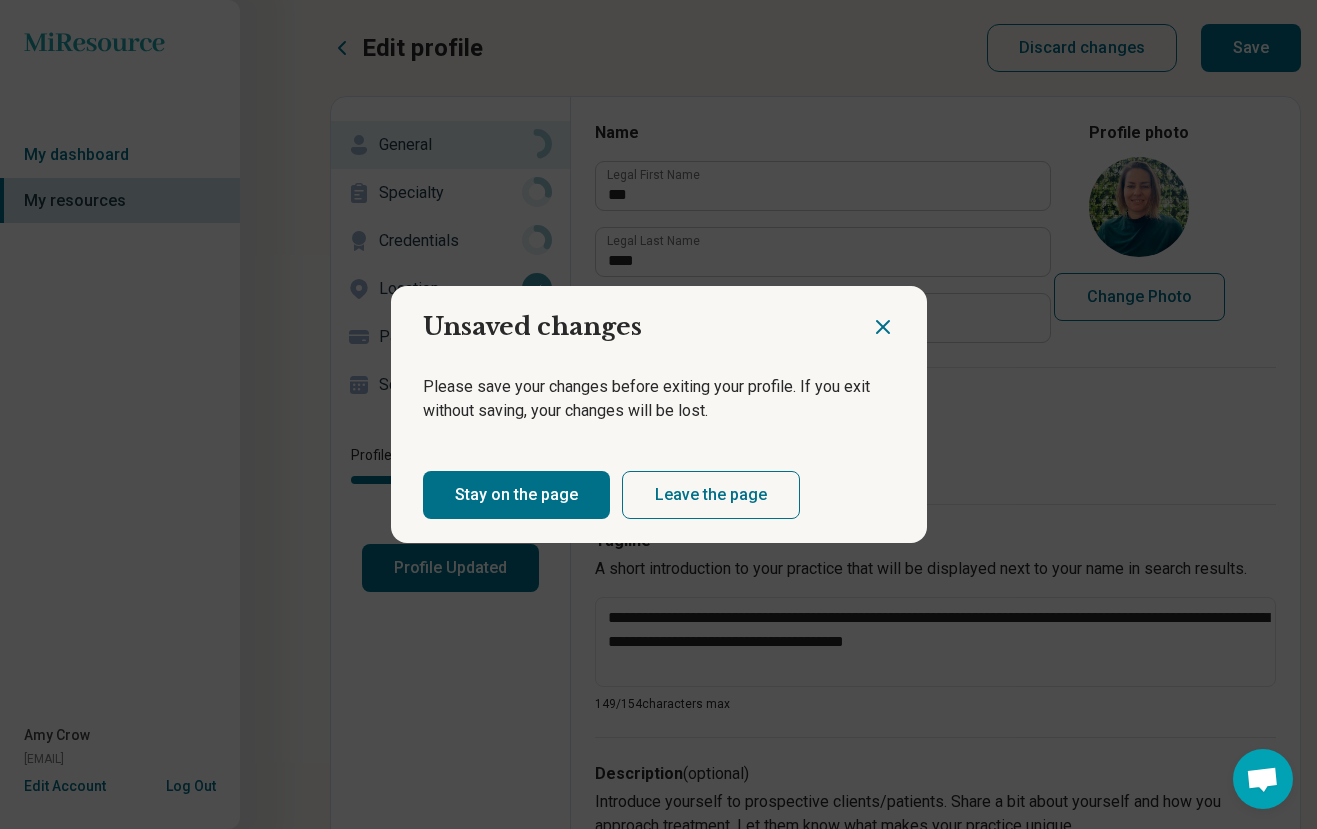 click on "Stay on the page" at bounding box center [516, 495] 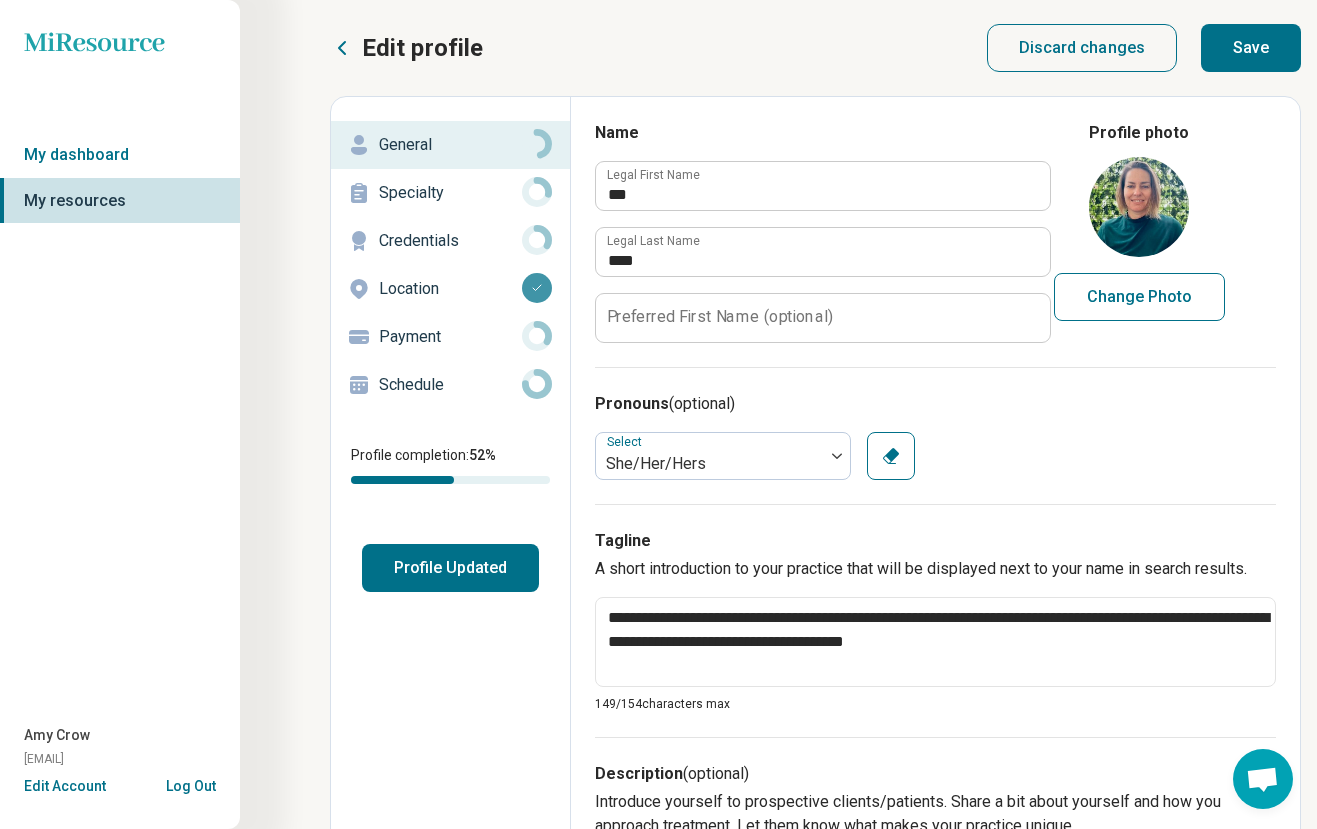 drag, startPoint x: 1226, startPoint y: 43, endPoint x: 1218, endPoint y: 51, distance: 11.313708 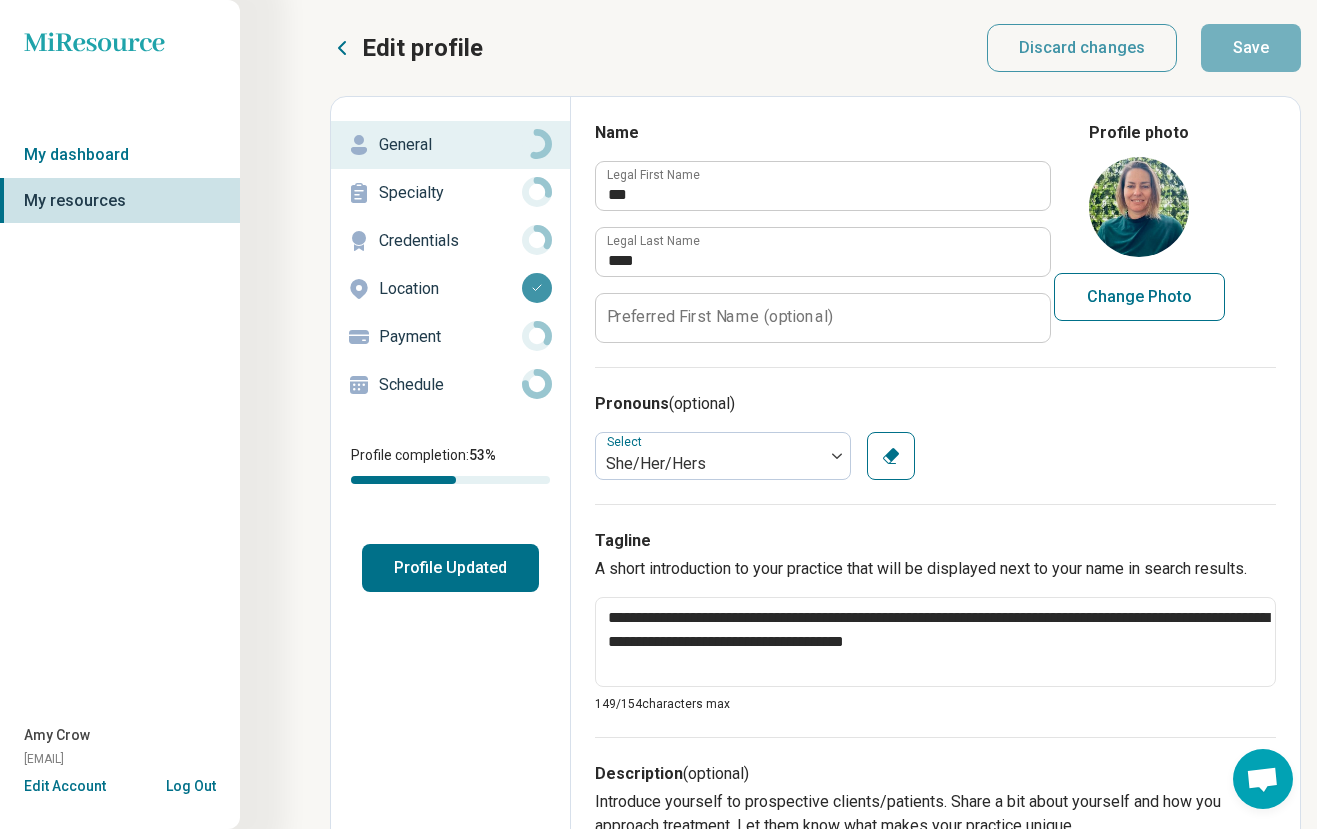 click on "Specialty" at bounding box center [450, 193] 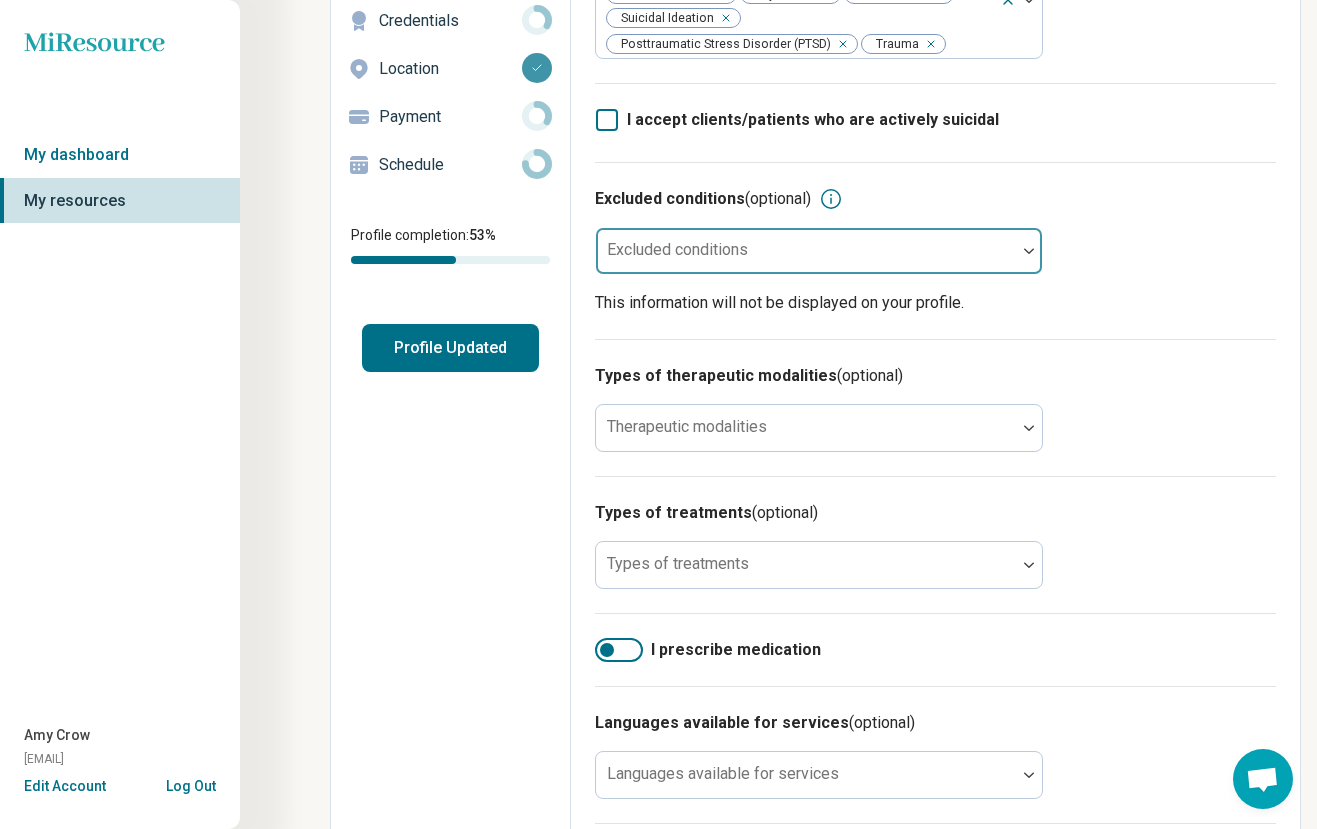 scroll, scrollTop: 223, scrollLeft: 0, axis: vertical 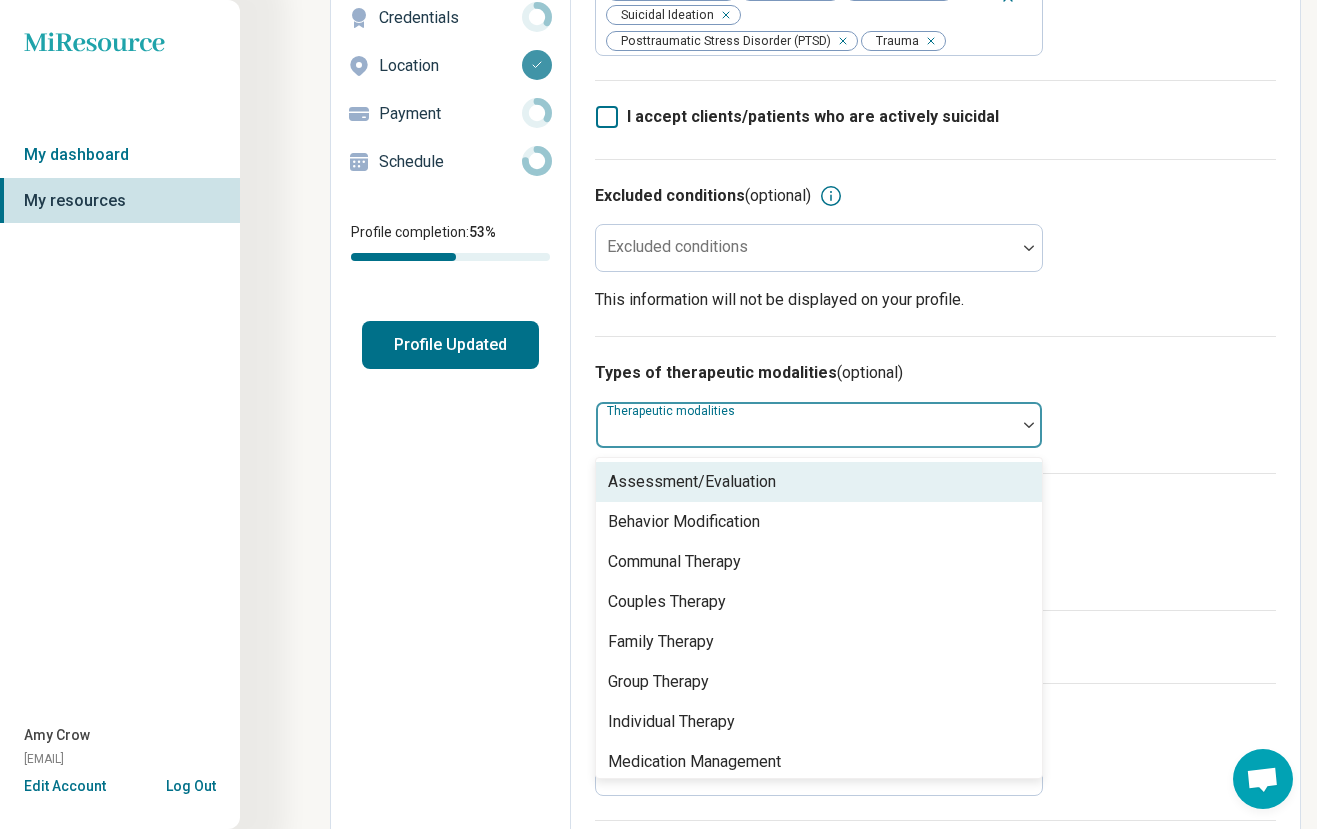 click on "Therapeutic modalities" at bounding box center [819, 425] 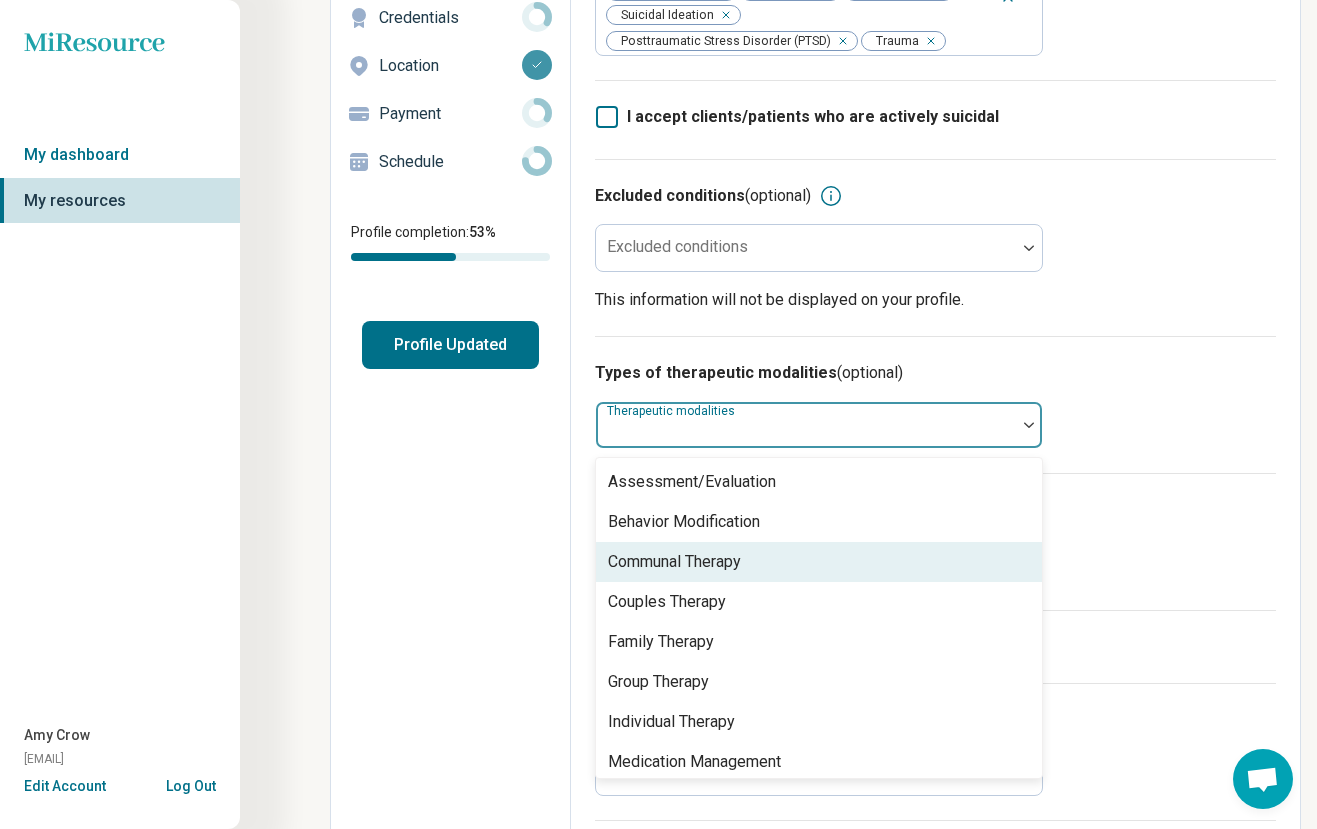 scroll, scrollTop: 8, scrollLeft: 0, axis: vertical 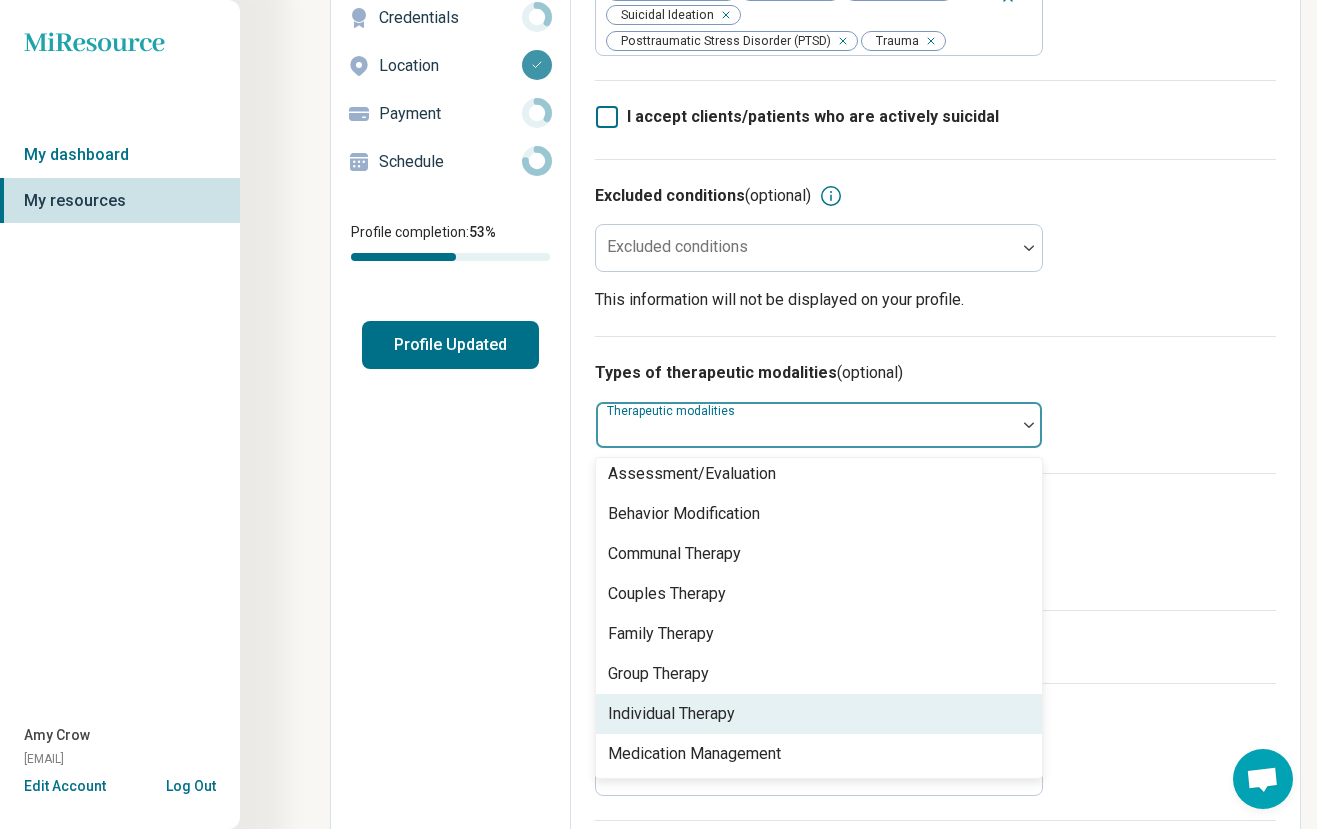 click on "Individual Therapy" at bounding box center [671, 714] 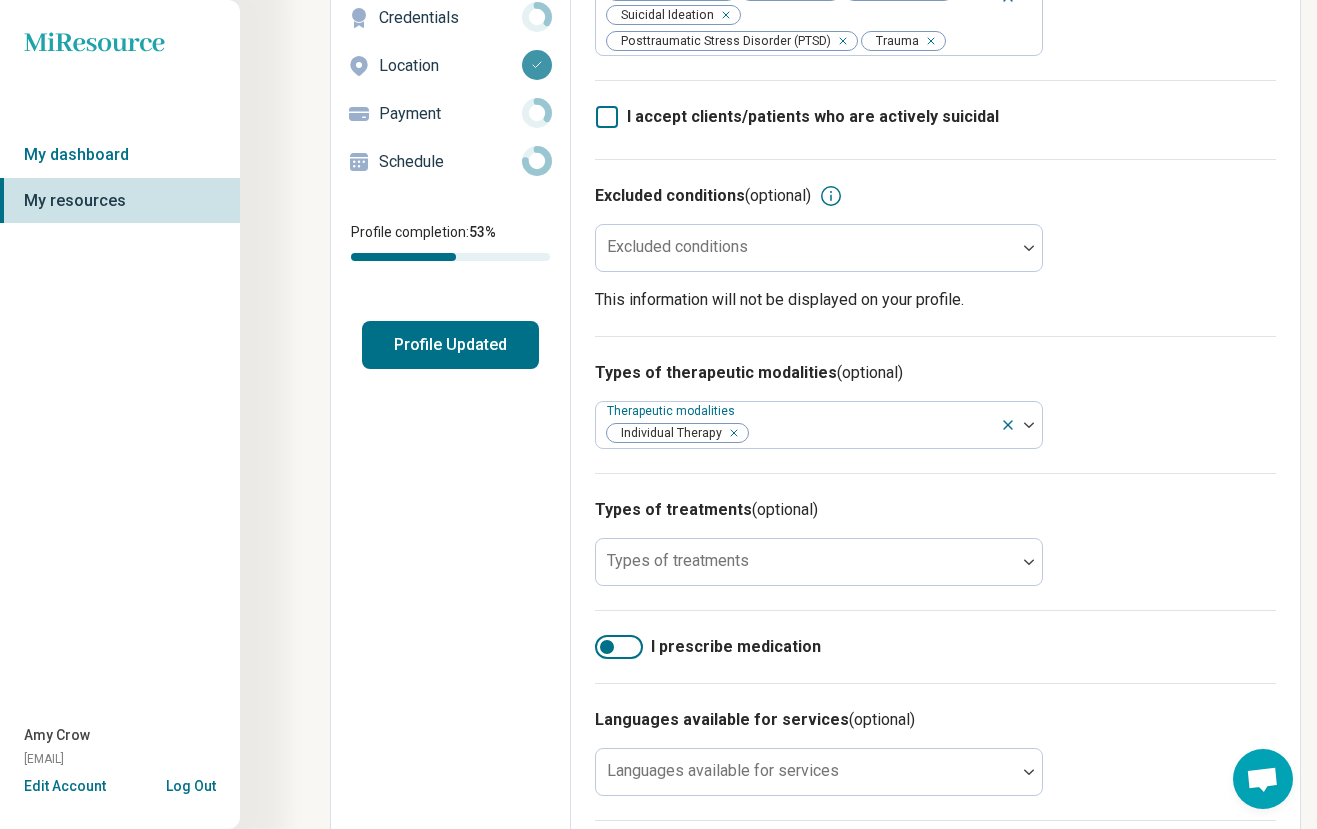 click on "Types of therapeutic modalities  (optional) Therapeutic modalities Individual Therapy" at bounding box center [935, 404] 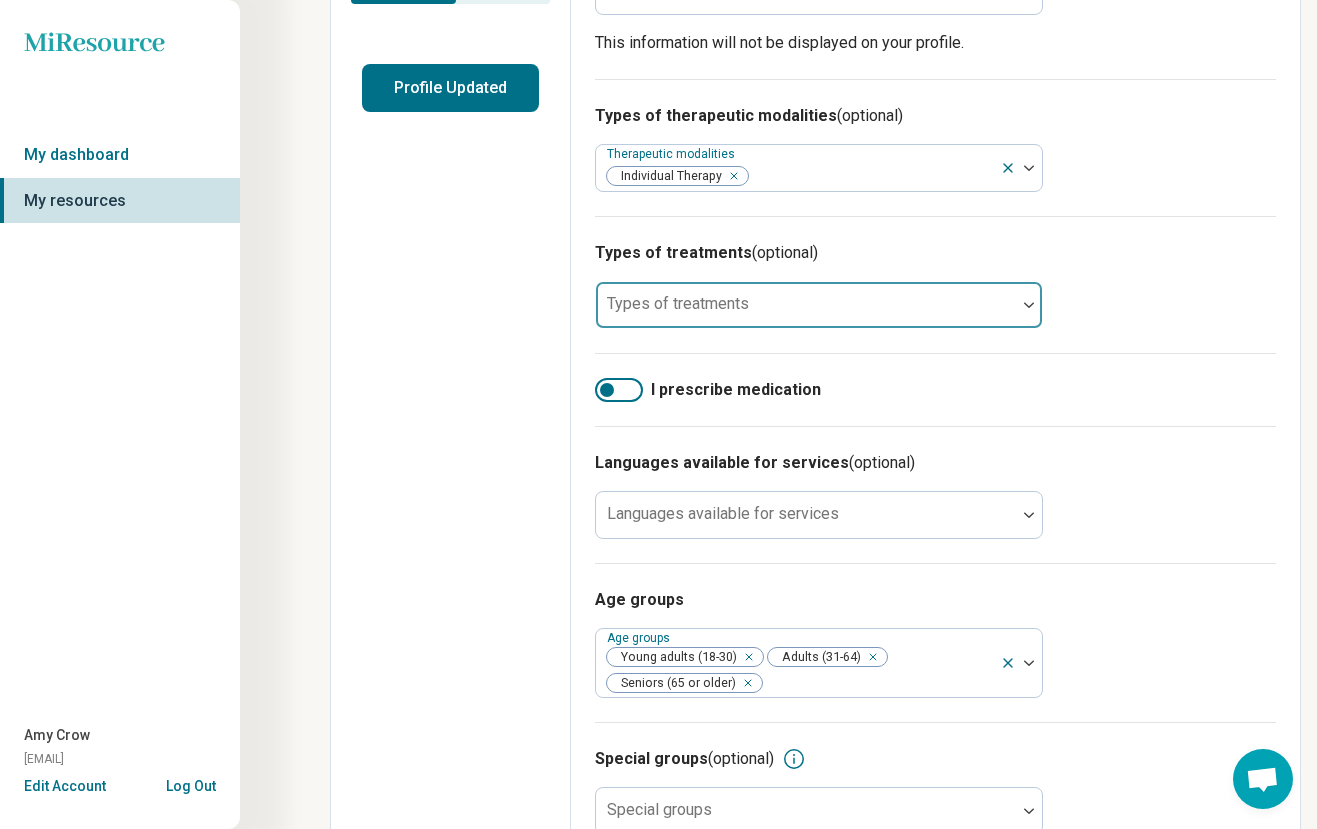 scroll, scrollTop: 481, scrollLeft: 0, axis: vertical 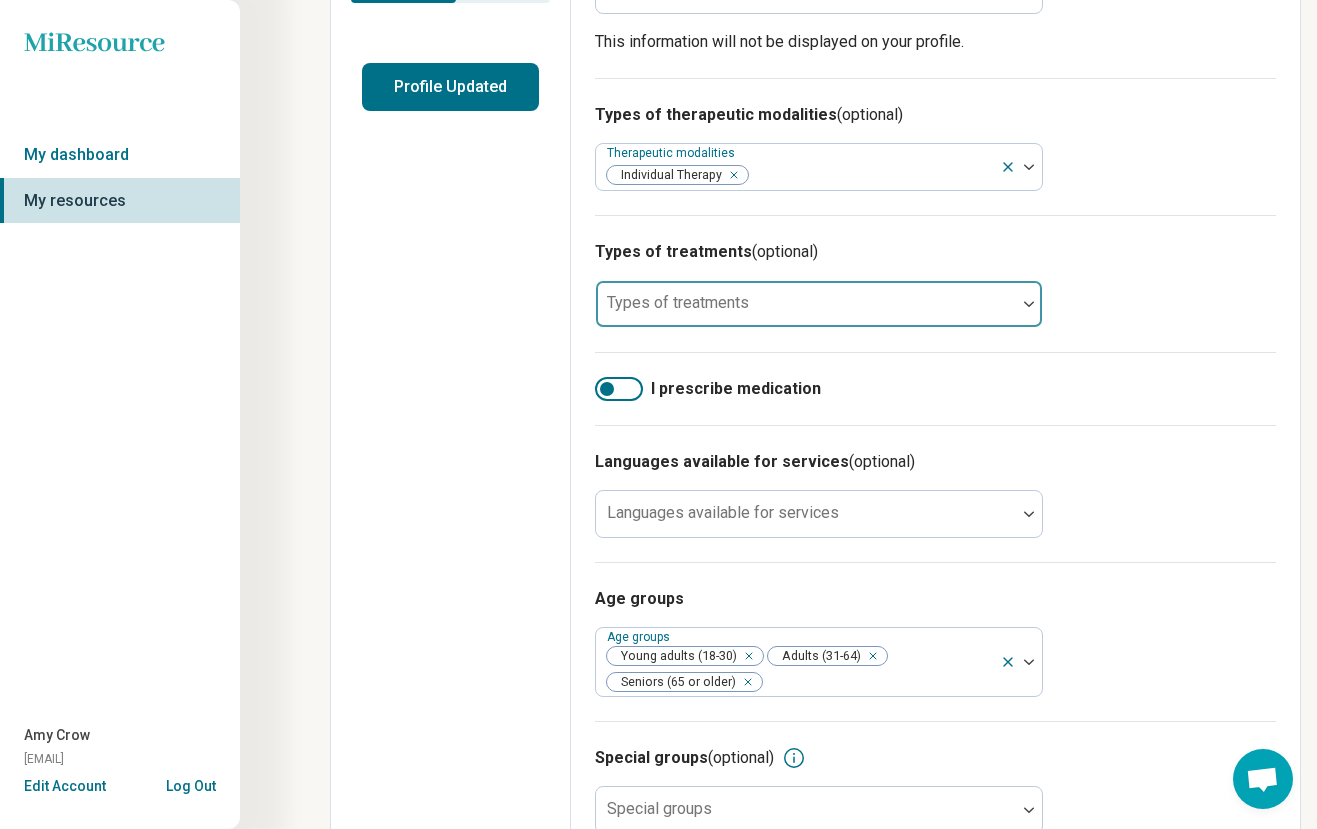 click on "Types of treatments" at bounding box center [819, 304] 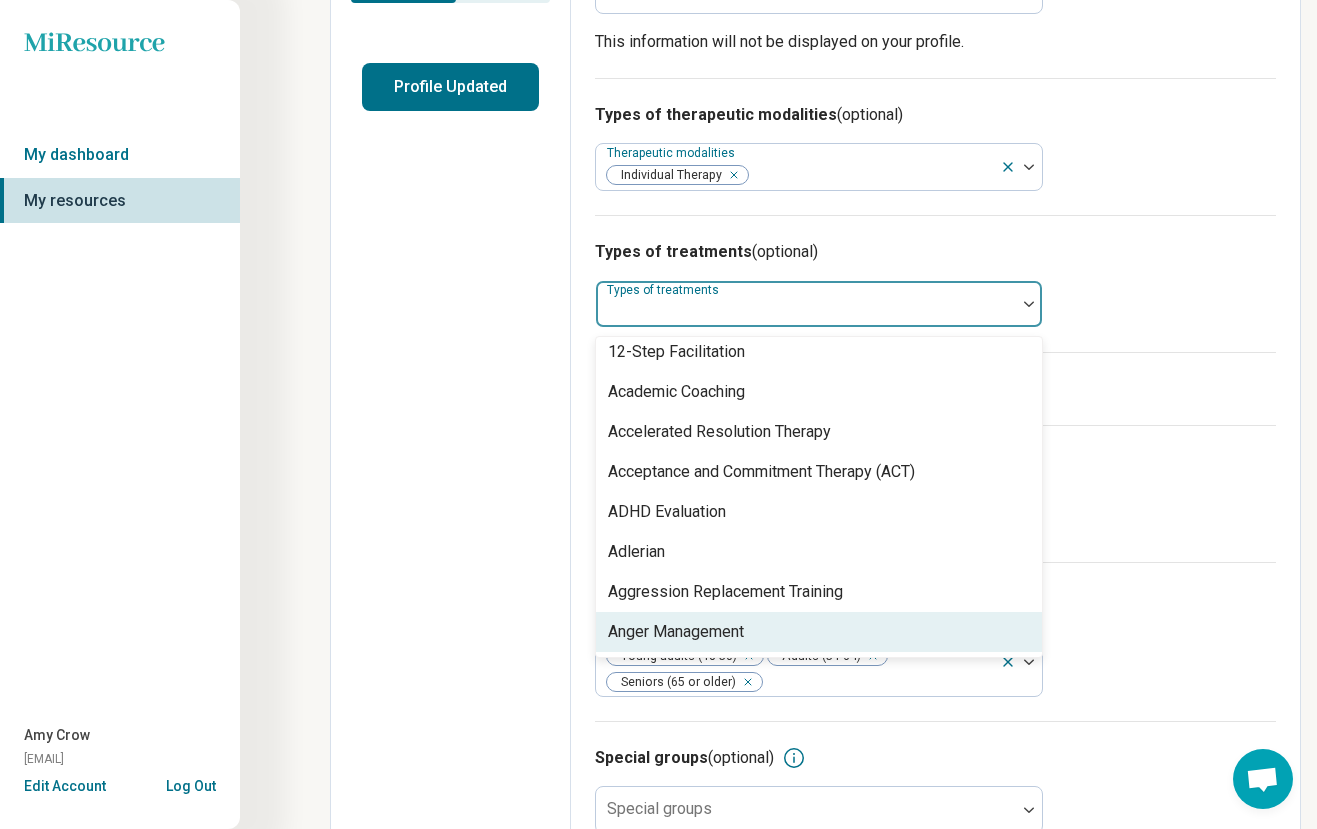 scroll, scrollTop: 0, scrollLeft: 0, axis: both 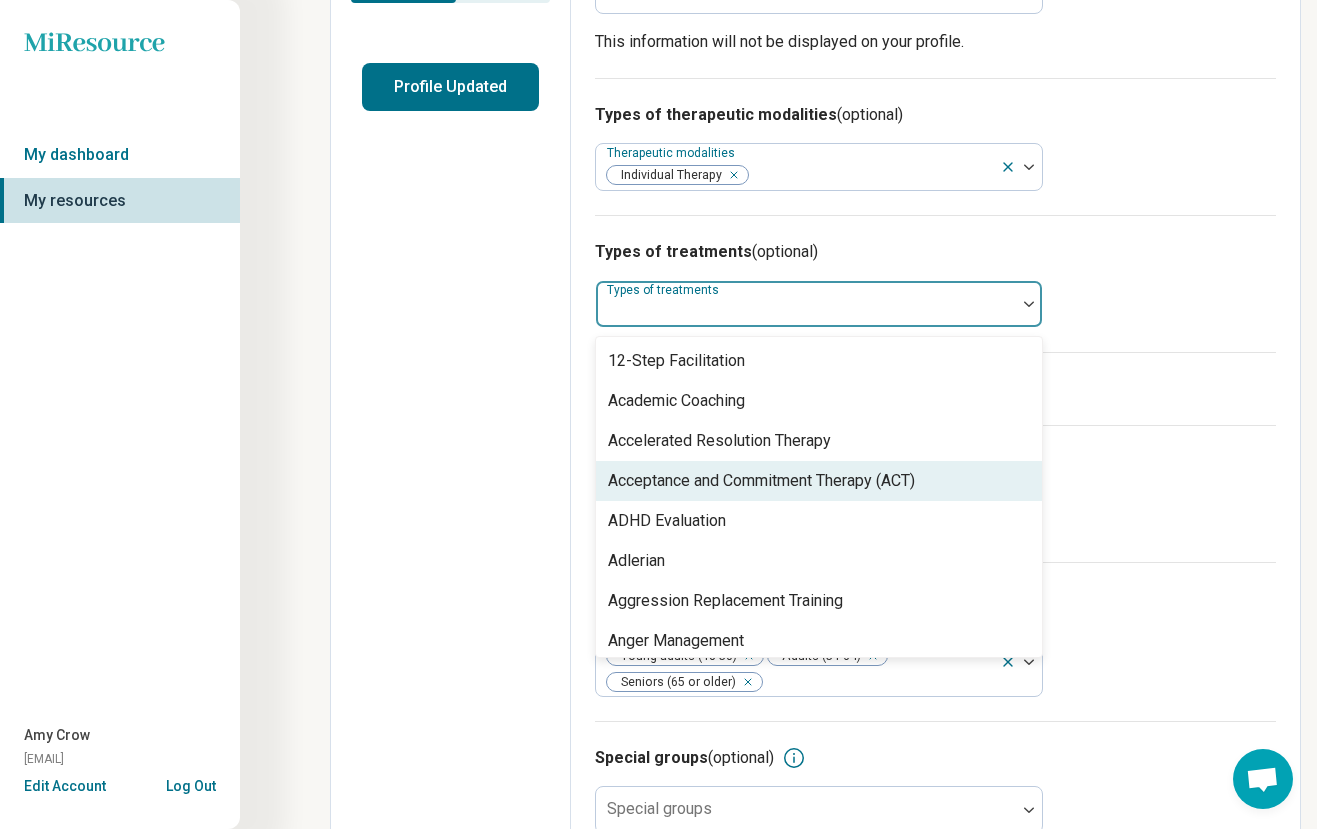 click on "Acceptance and Commitment Therapy (ACT)" at bounding box center (761, 481) 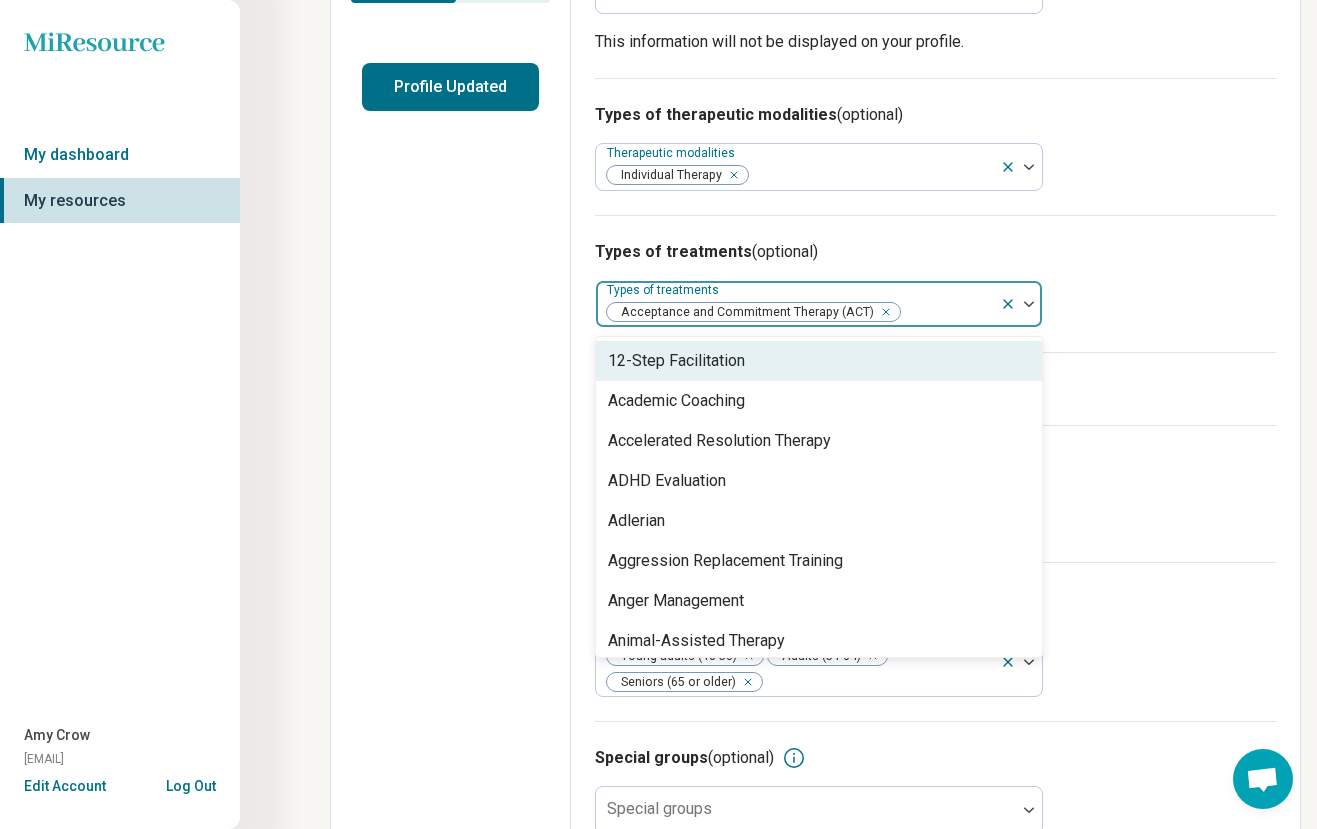 click 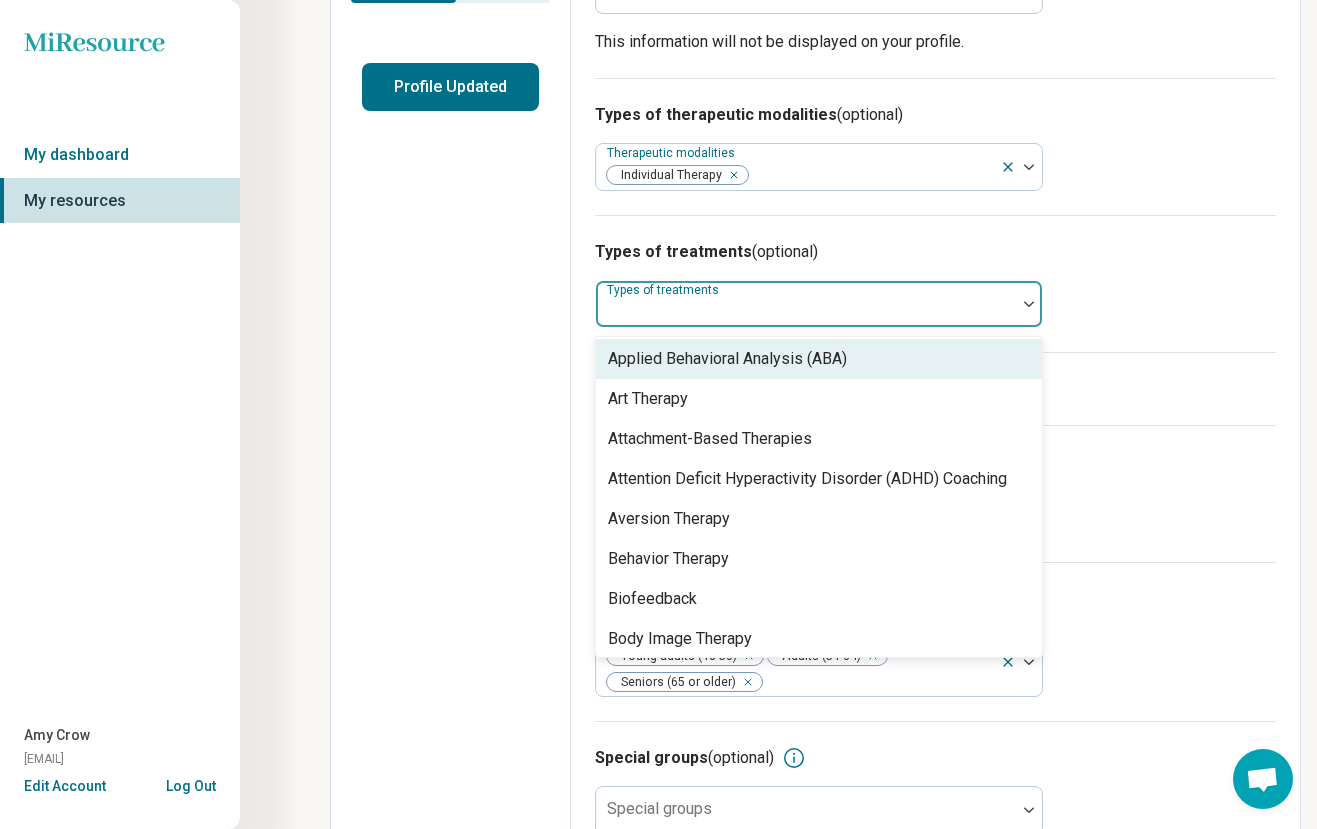scroll, scrollTop: 366, scrollLeft: 0, axis: vertical 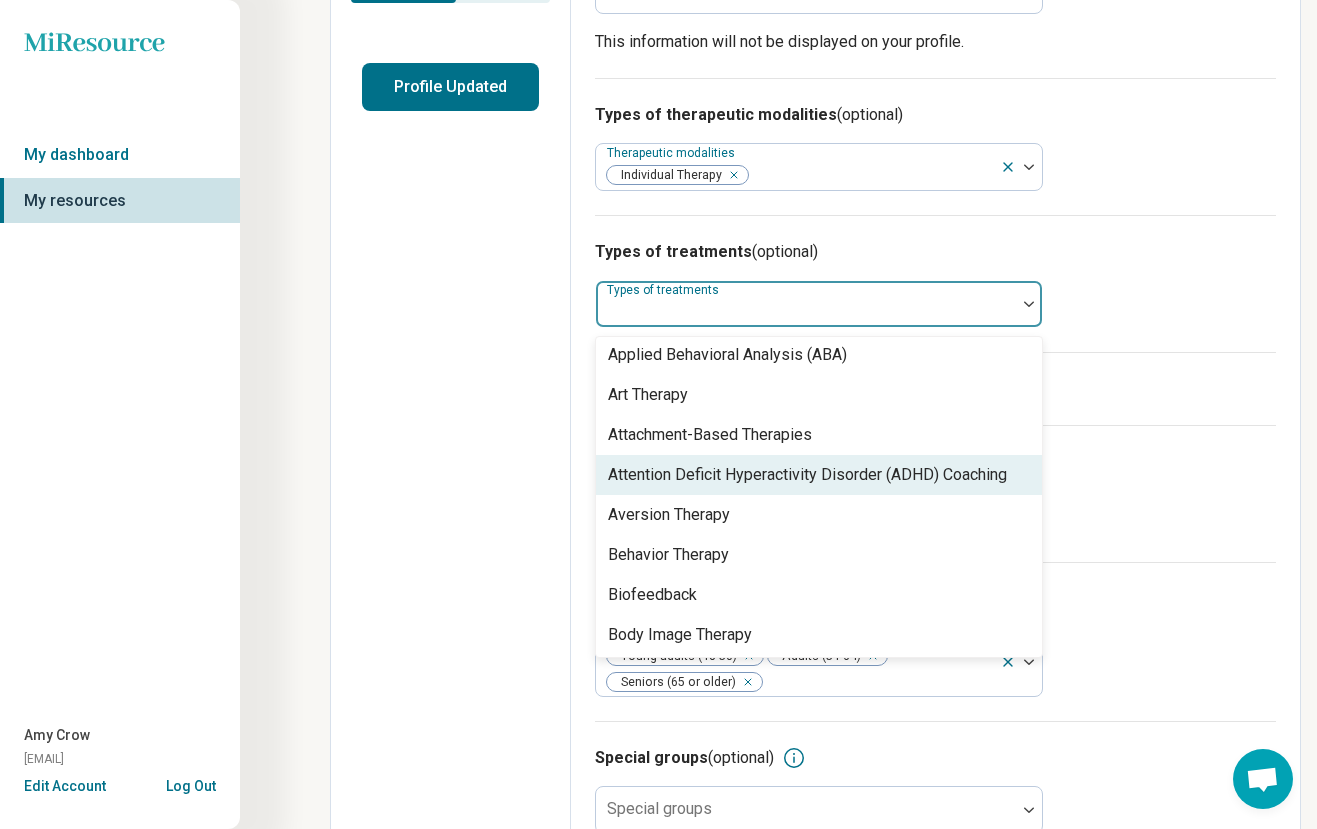 click on "Attention Deficit Hyperactivity Disorder (ADHD) Coaching" at bounding box center [807, 475] 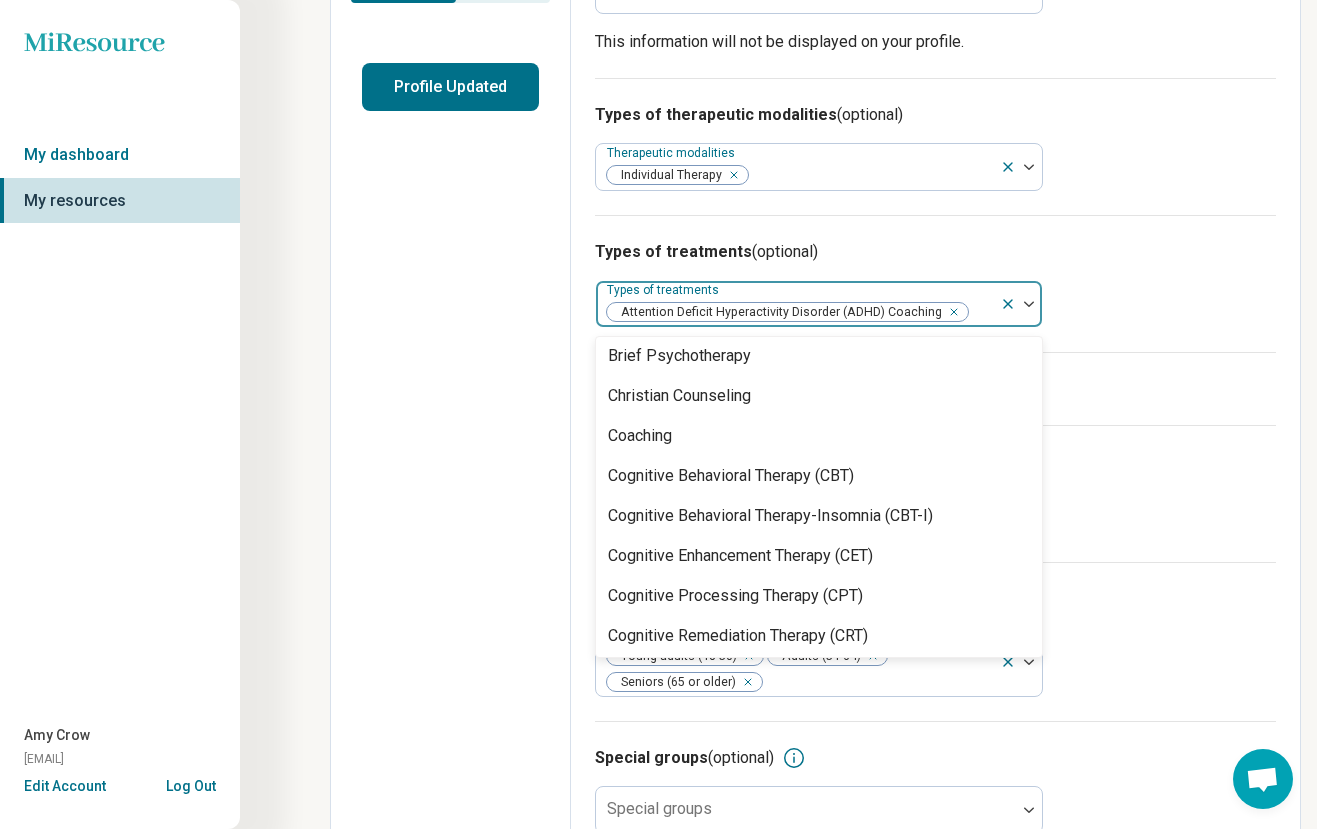 scroll, scrollTop: 729, scrollLeft: 0, axis: vertical 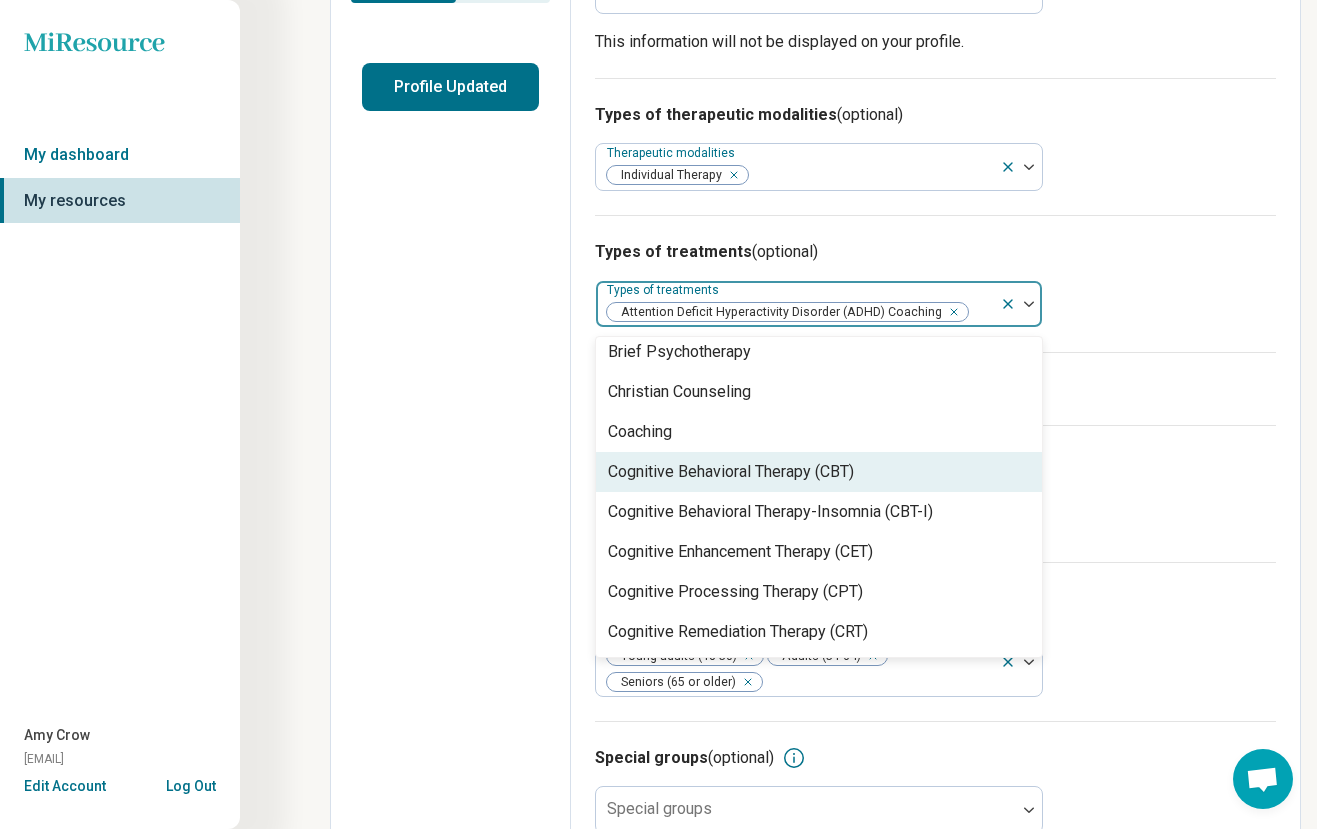 click on "Cognitive Behavioral Therapy (CBT)" at bounding box center (731, 472) 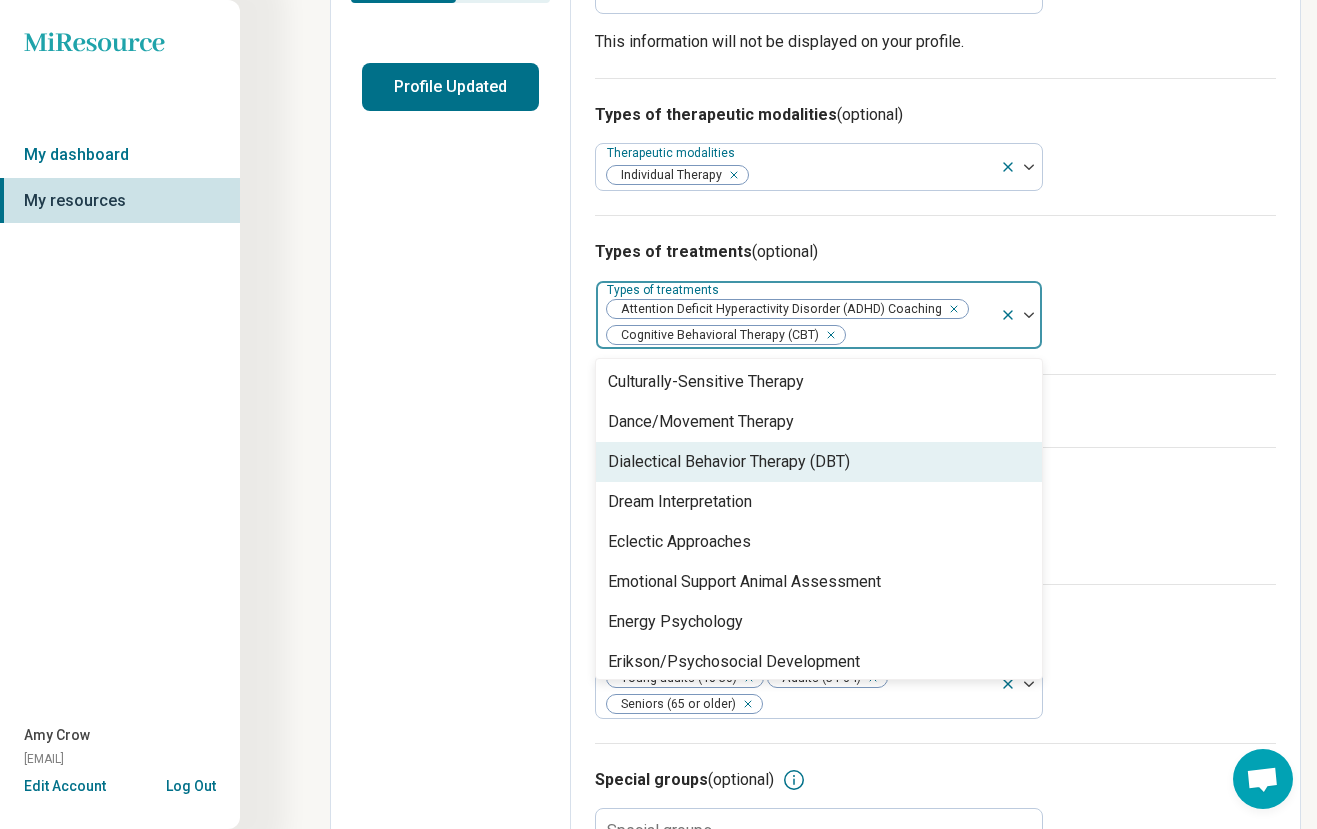 click on "Dialectical Behavior Therapy (DBT)" at bounding box center [729, 462] 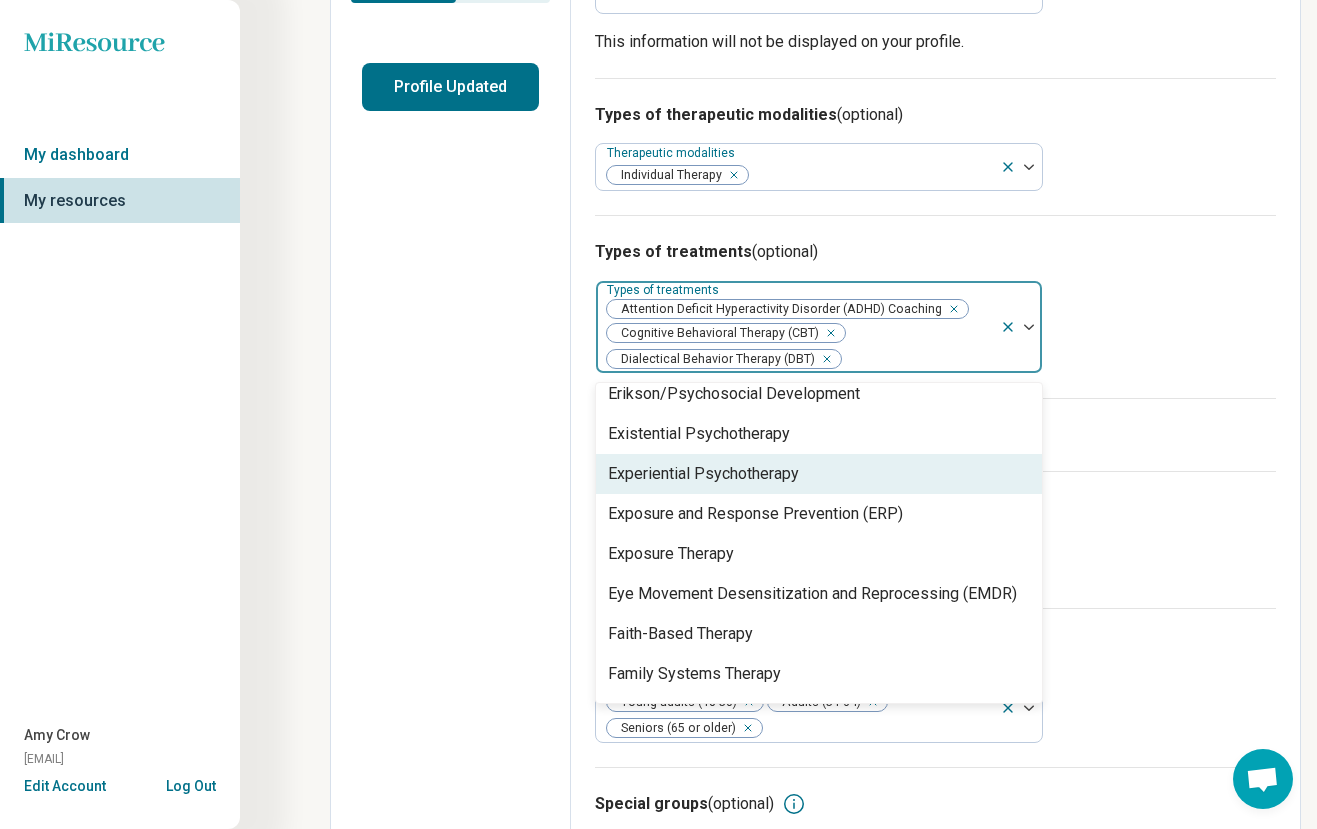 scroll, scrollTop: 1374, scrollLeft: 0, axis: vertical 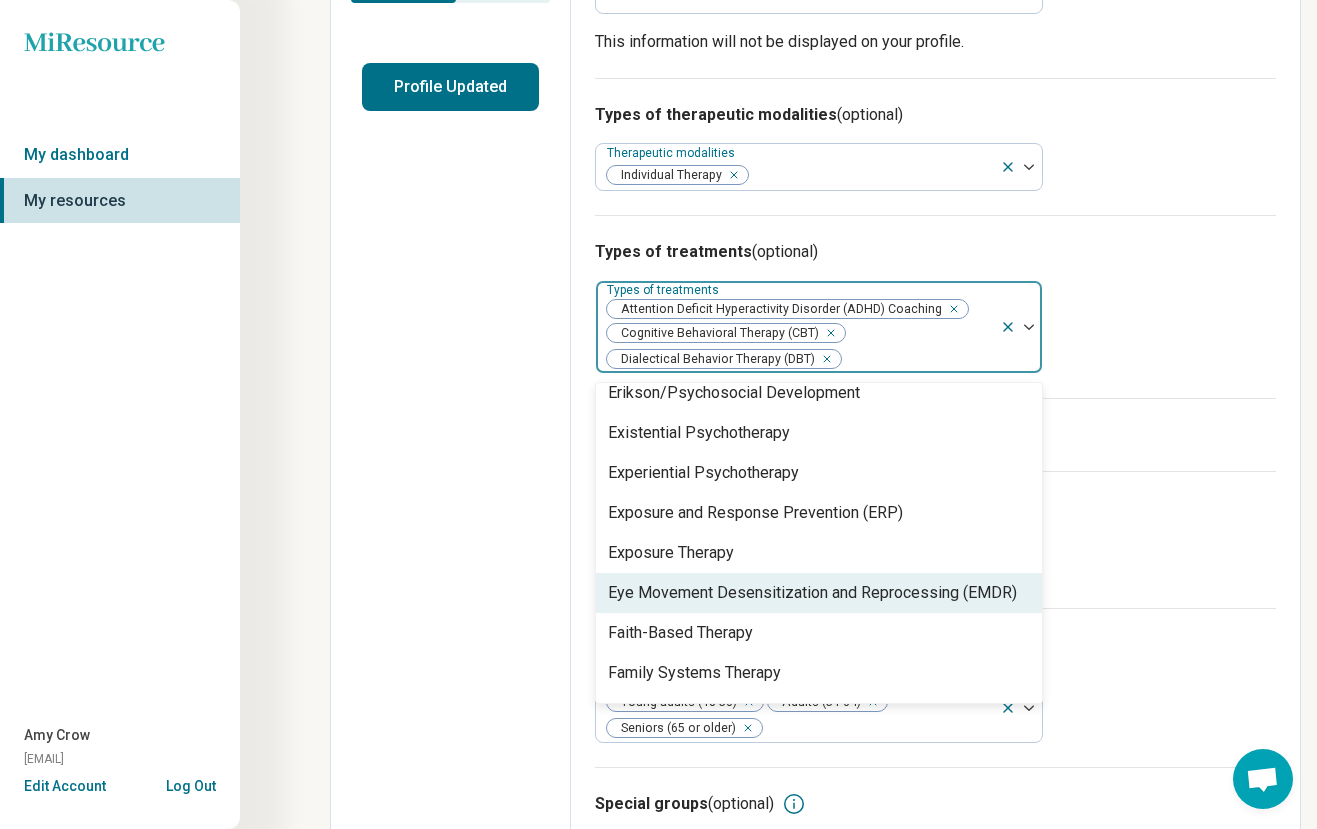 click on "Eye Movement Desensitization and Reprocessing (EMDR)" at bounding box center (812, 593) 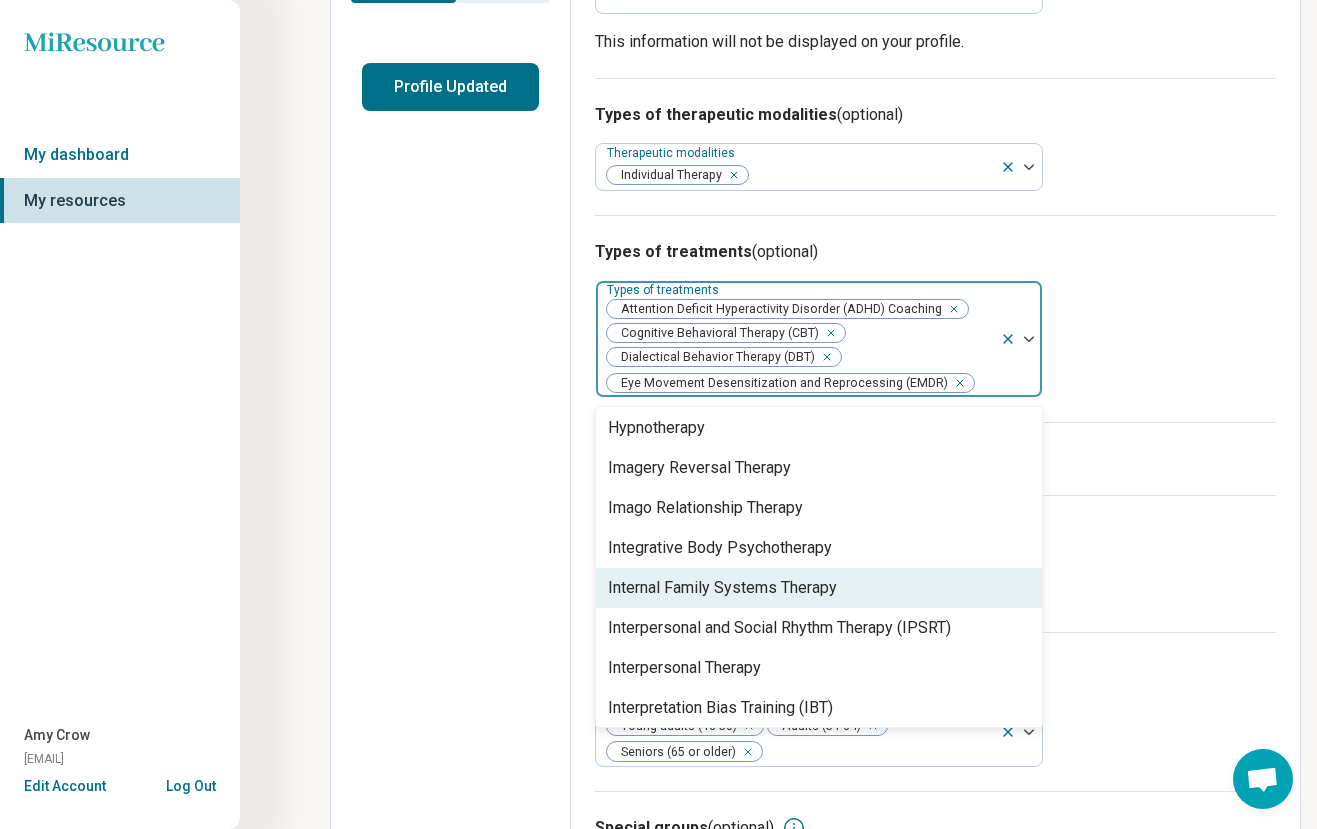 scroll, scrollTop: 1924, scrollLeft: 0, axis: vertical 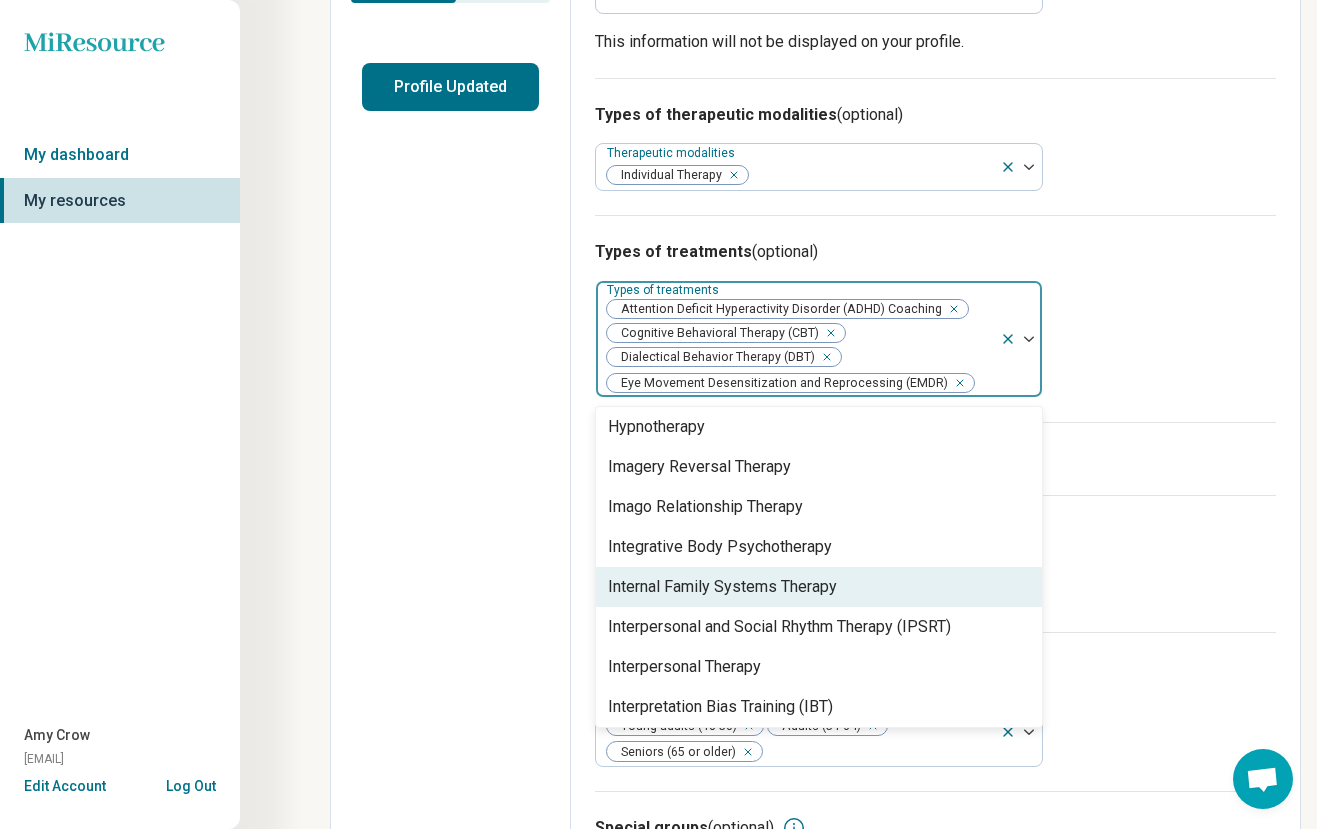 click on "Internal Family Systems Therapy" at bounding box center (722, 587) 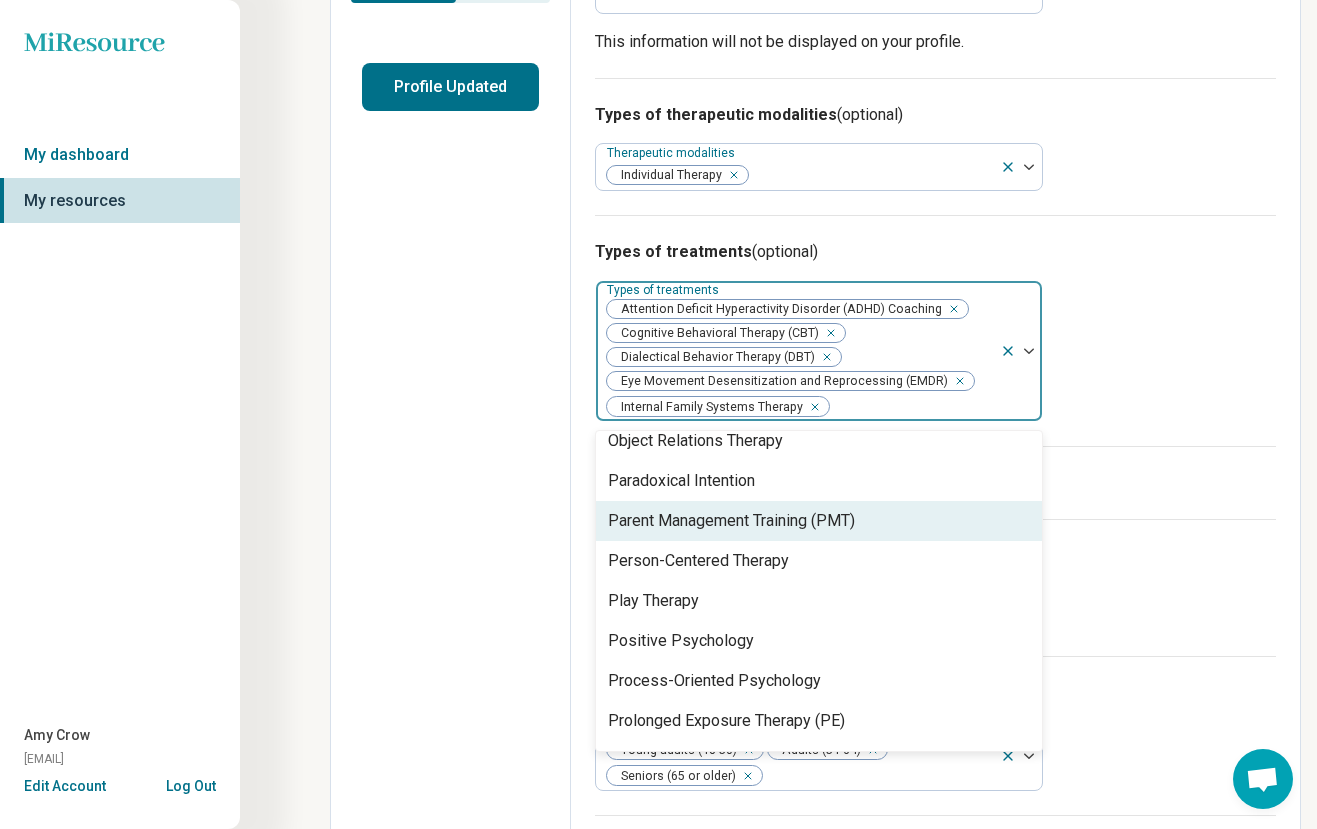 scroll, scrollTop: 2815, scrollLeft: 0, axis: vertical 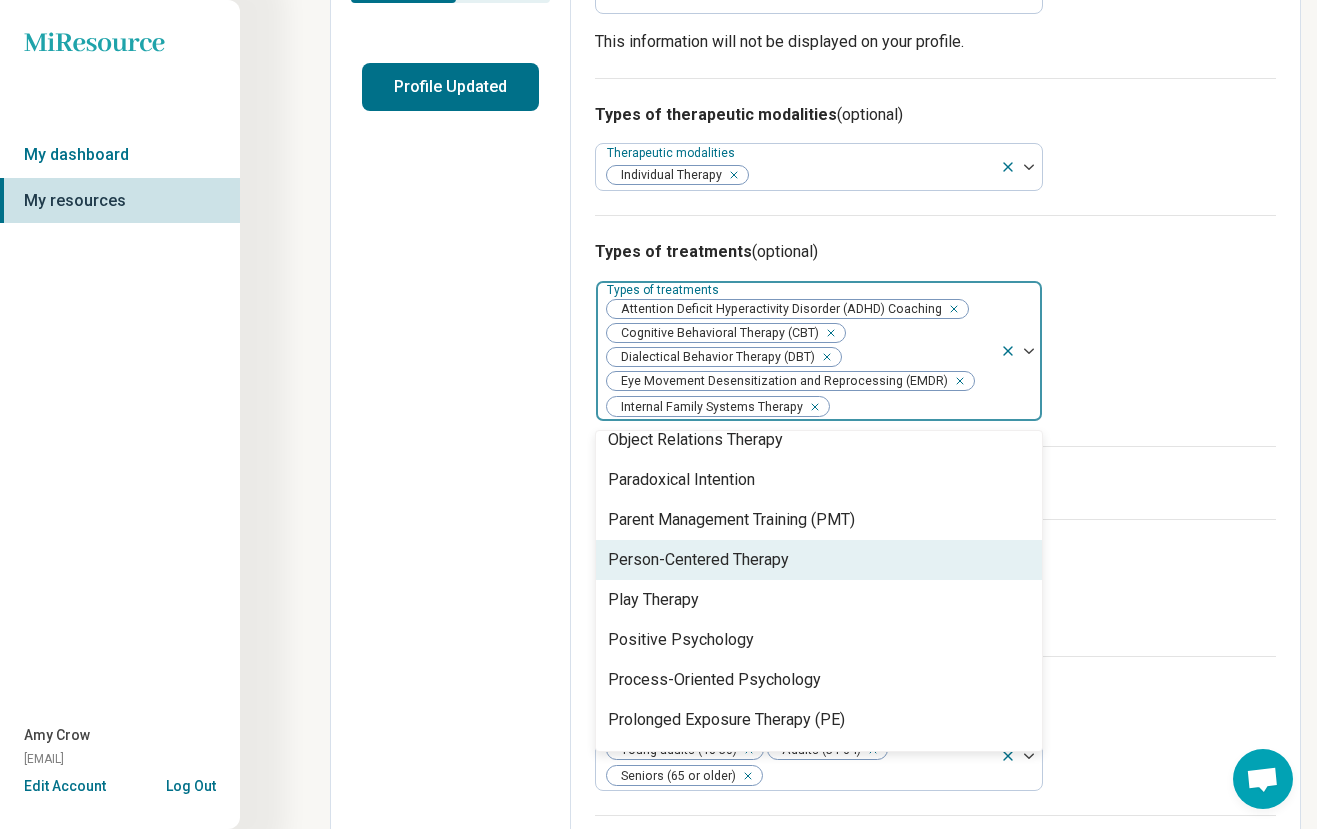 drag, startPoint x: 747, startPoint y: 567, endPoint x: 771, endPoint y: 577, distance: 26 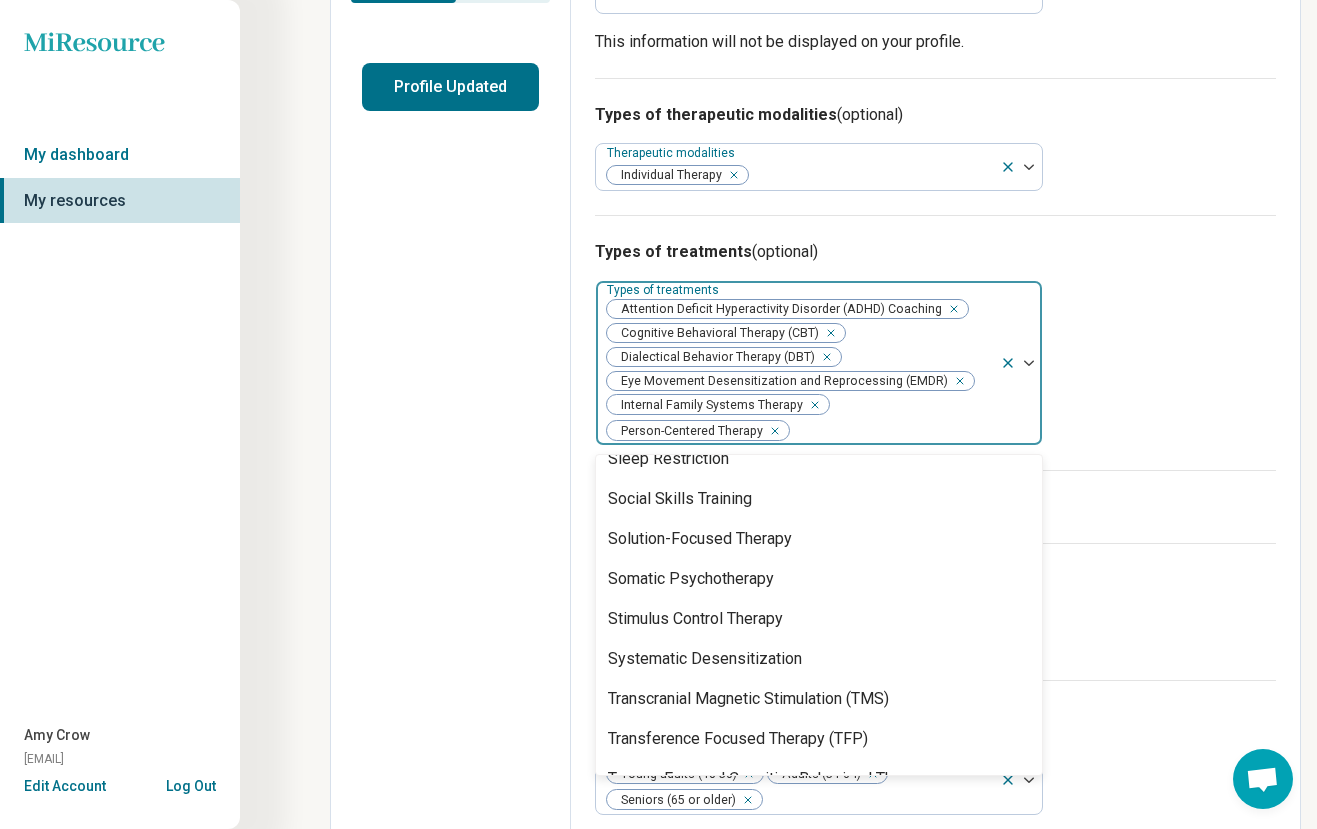 scroll, scrollTop: 3501, scrollLeft: 0, axis: vertical 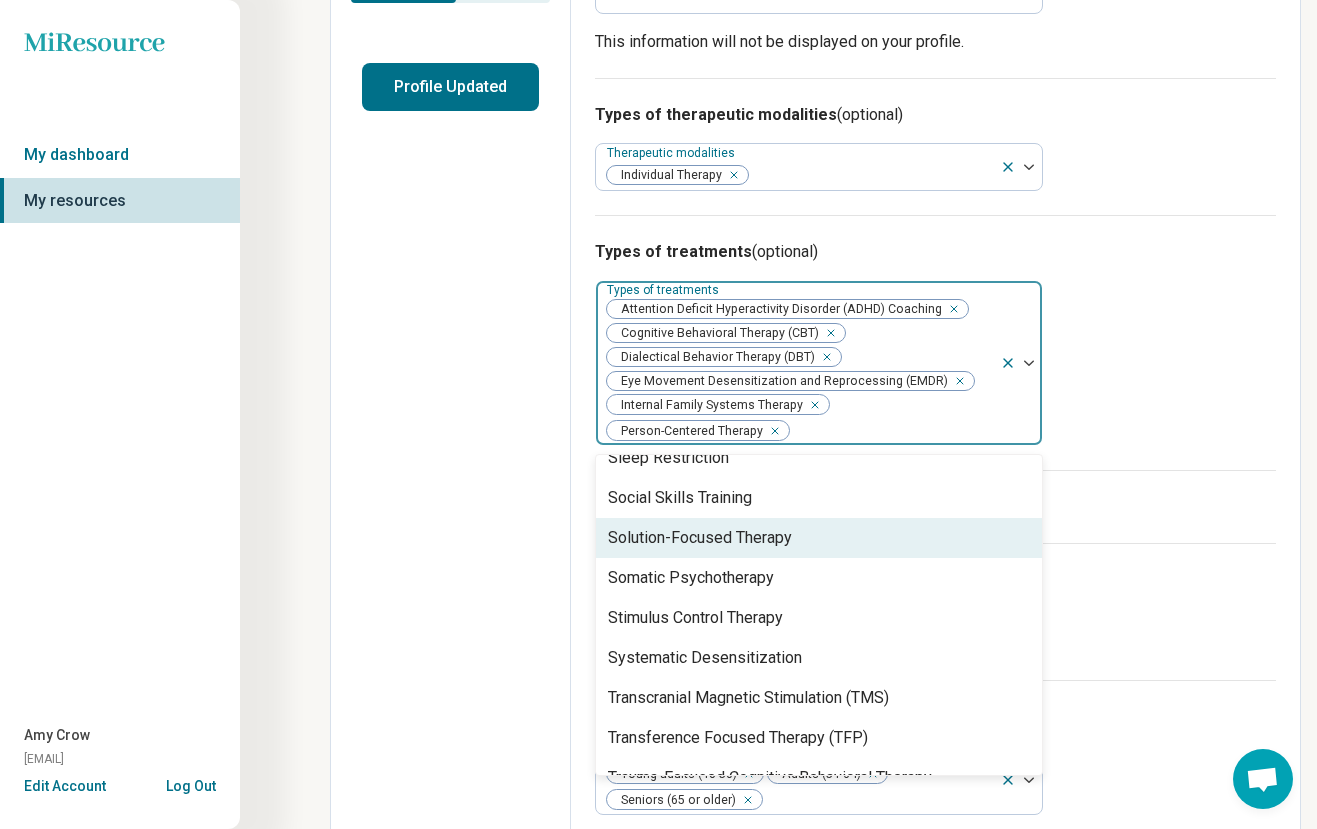 click on "Solution-Focused Therapy" at bounding box center [700, 538] 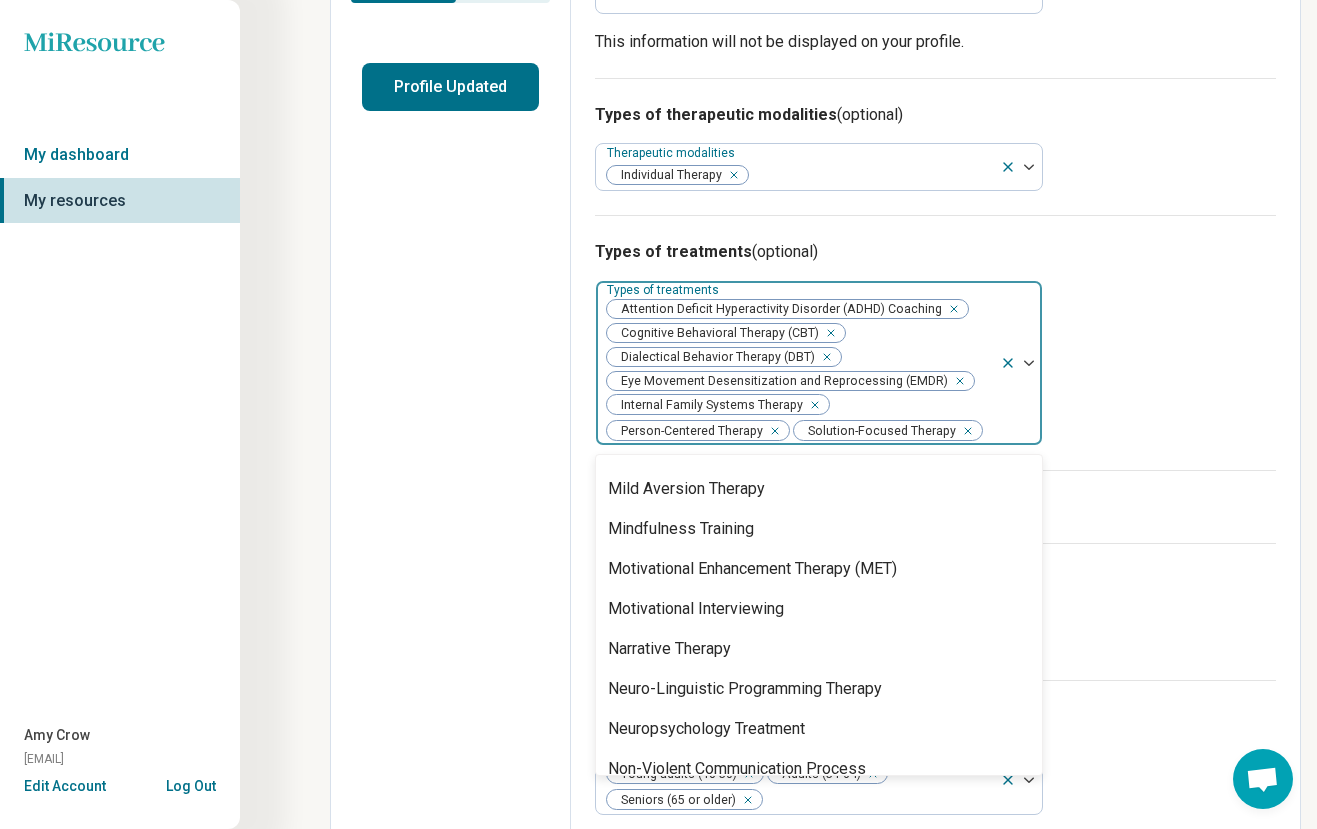 scroll, scrollTop: 2453, scrollLeft: 0, axis: vertical 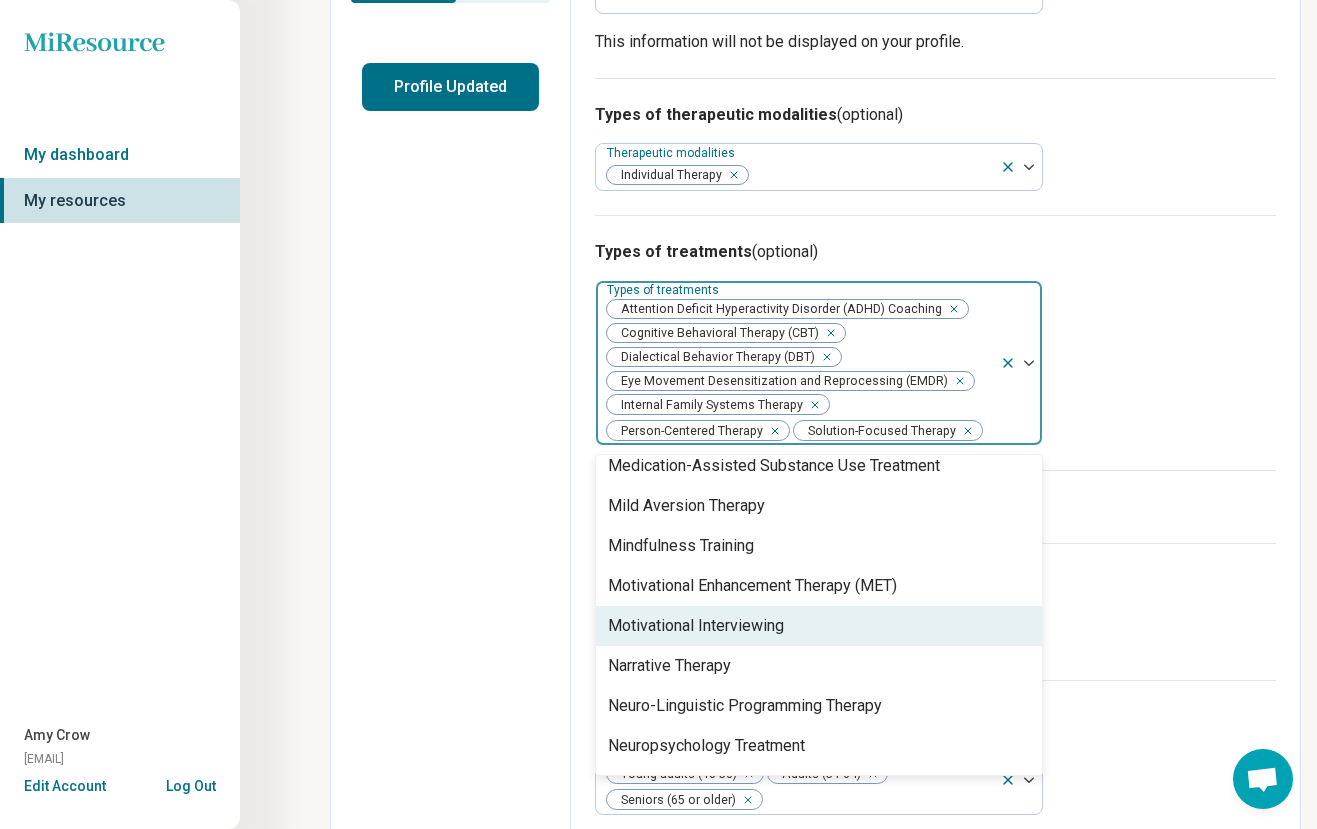 click on "Motivational Interviewing" at bounding box center (696, 626) 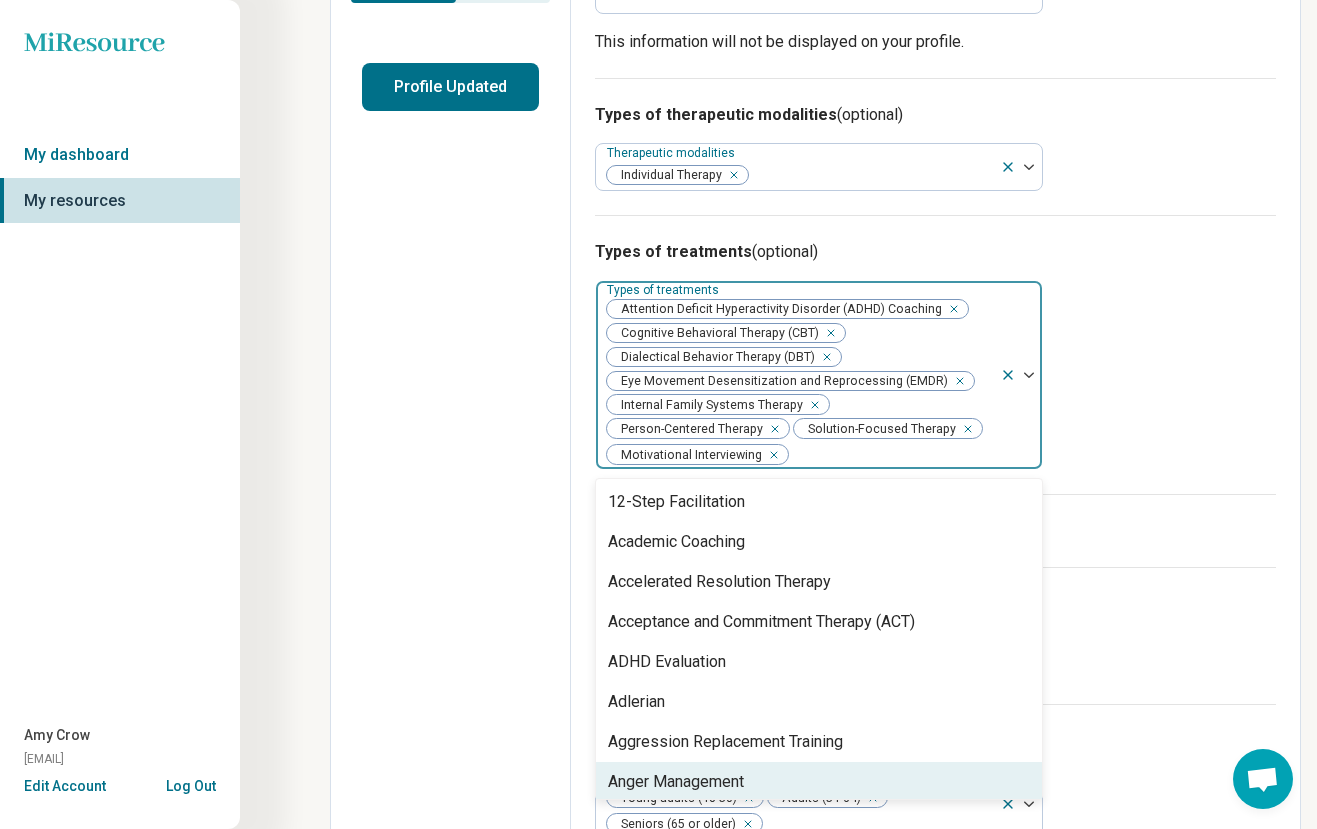 scroll, scrollTop: 0, scrollLeft: 0, axis: both 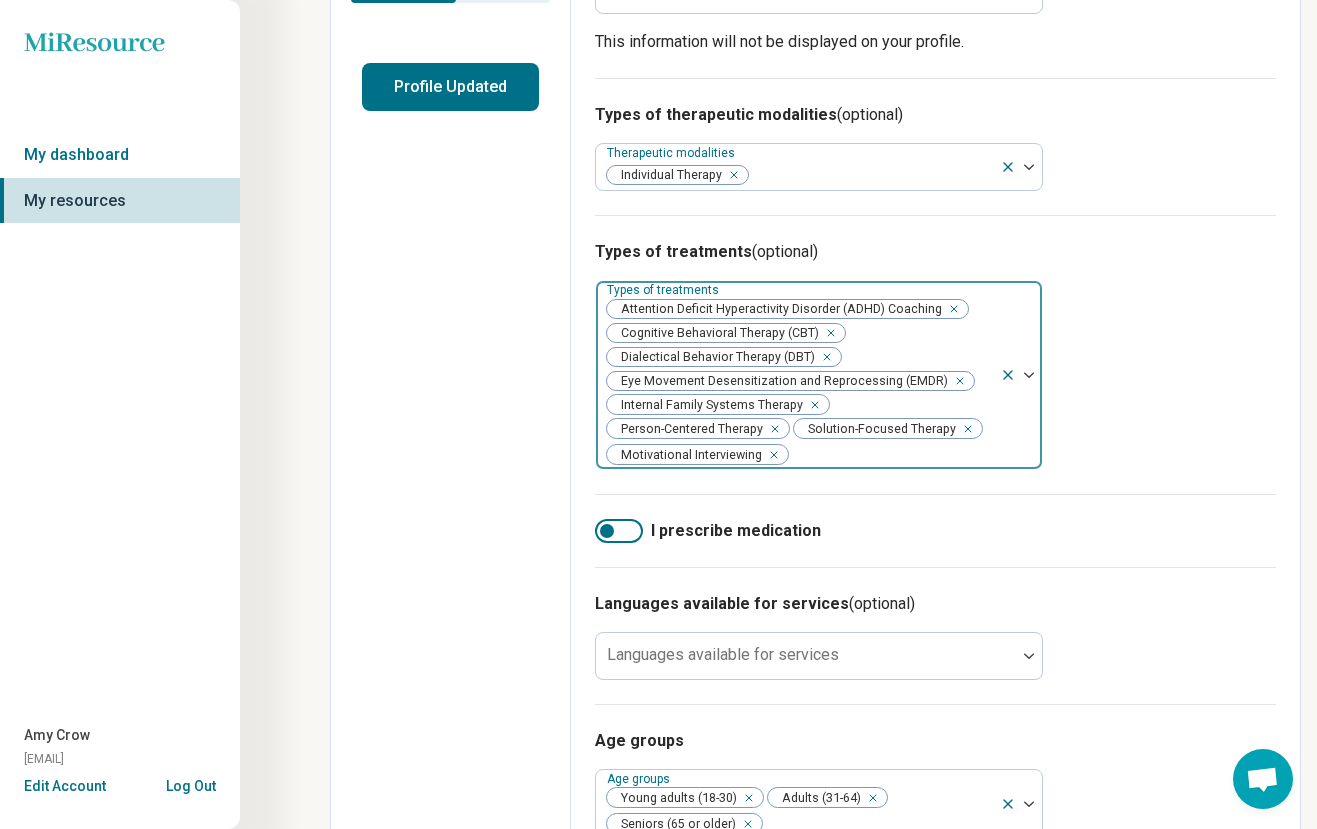 click on "Types of treatments  (optional) Types of treatments Attention Deficit Hyperactivity Disorder (ADHD) Coaching Cognitive Behavioral Therapy (CBT) Dialectical Behavior Therapy (DBT) Eye Movement Desensitization and Reprocessing (EMDR) Internal Family Systems Therapy Person-Centered Therapy Solution-Focused Therapy Motivational Interviewing" at bounding box center [935, 354] 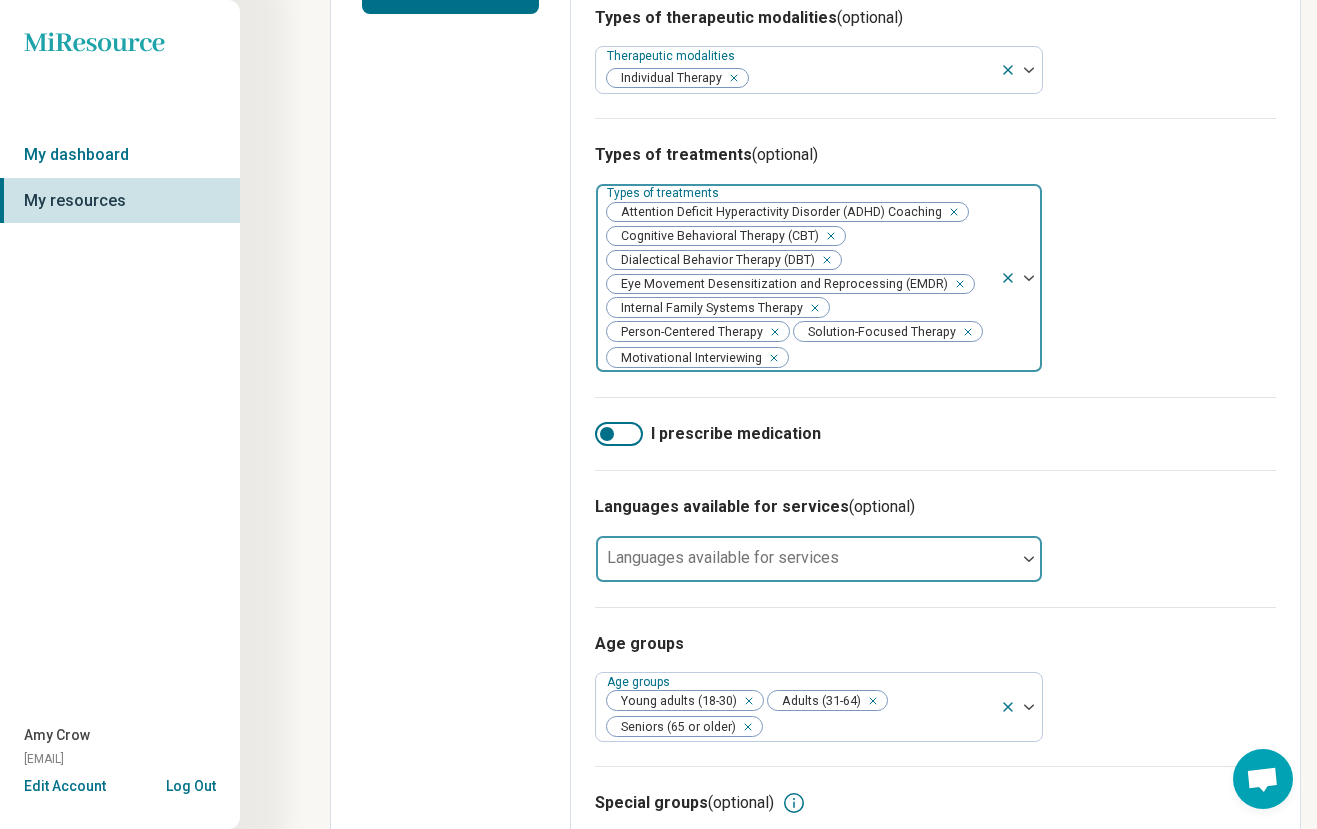 scroll, scrollTop: 591, scrollLeft: 0, axis: vertical 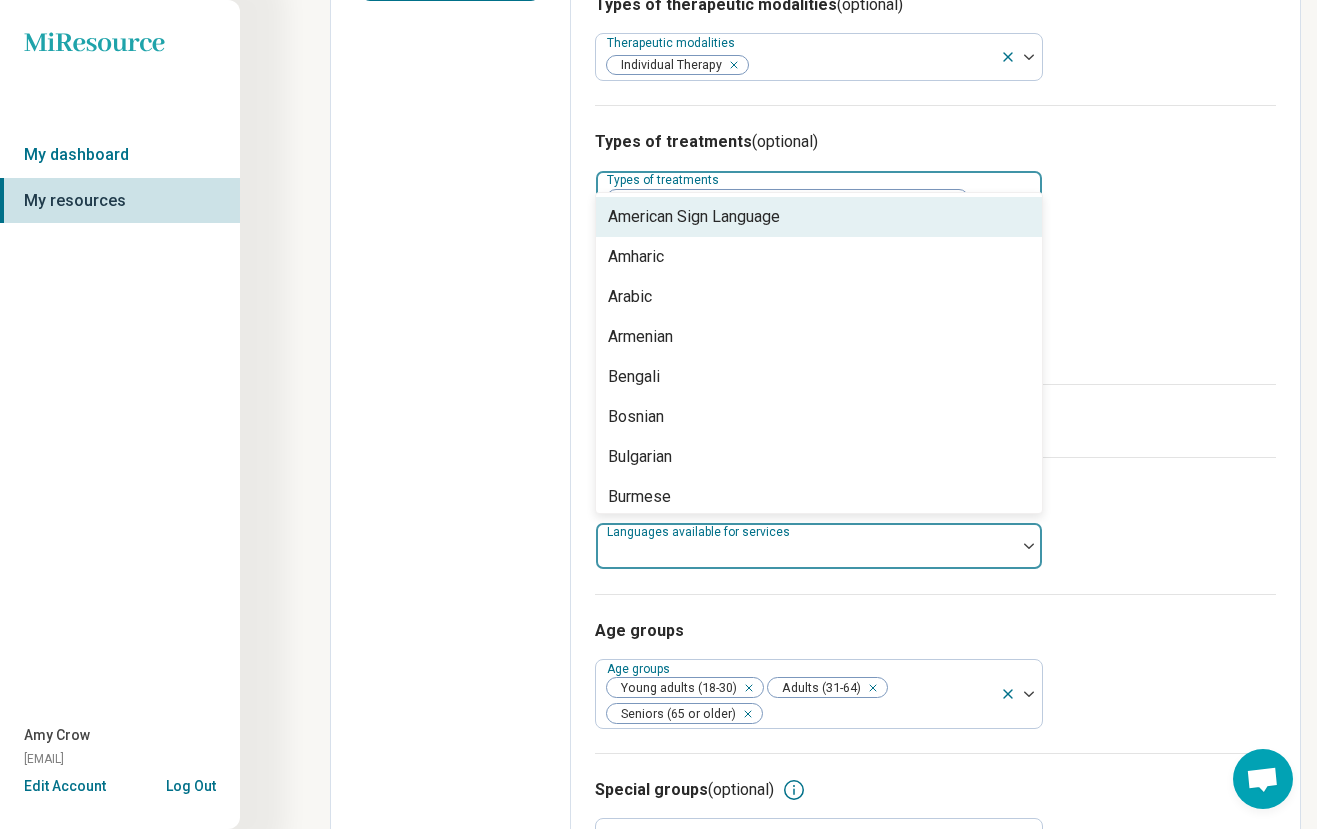 click on "Languages available for services" at bounding box center (819, 546) 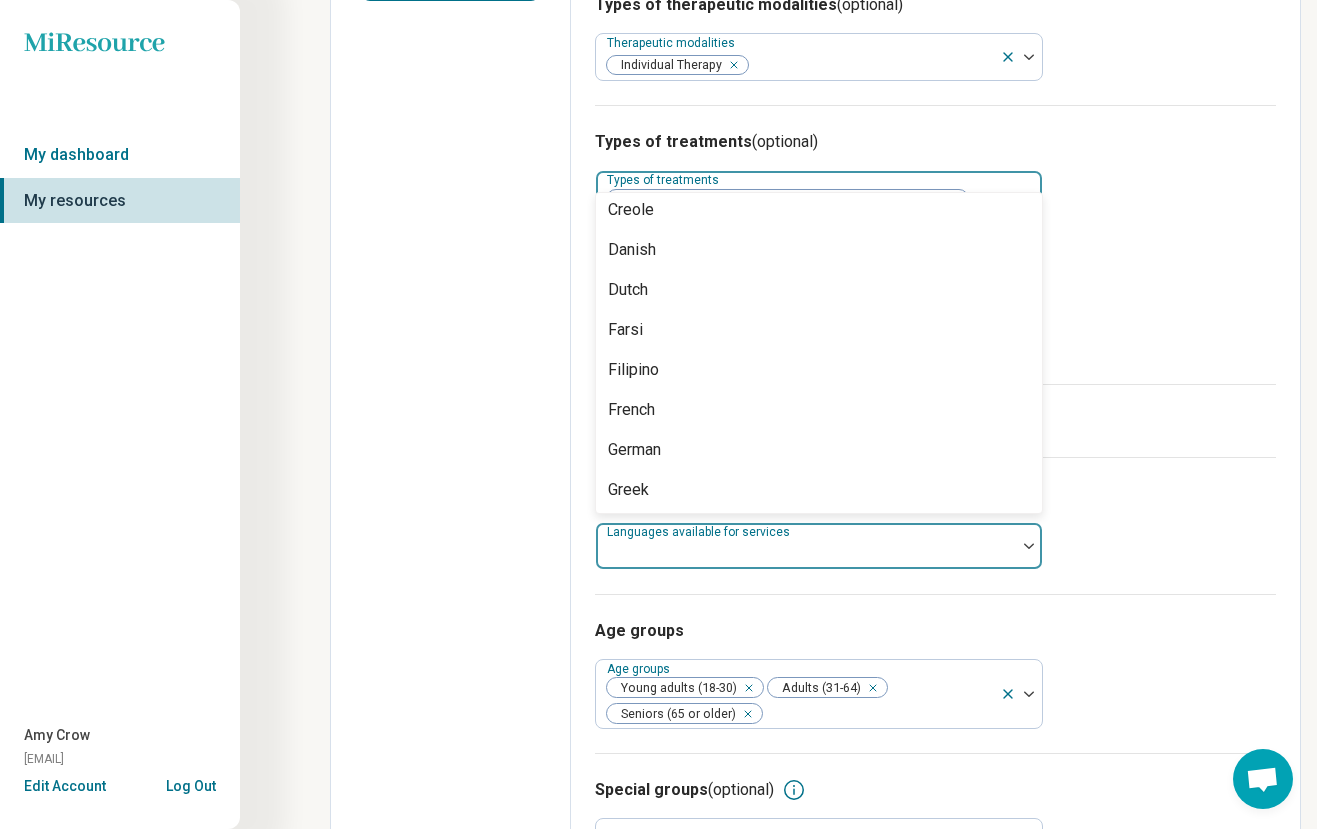 scroll, scrollTop: 355, scrollLeft: 0, axis: vertical 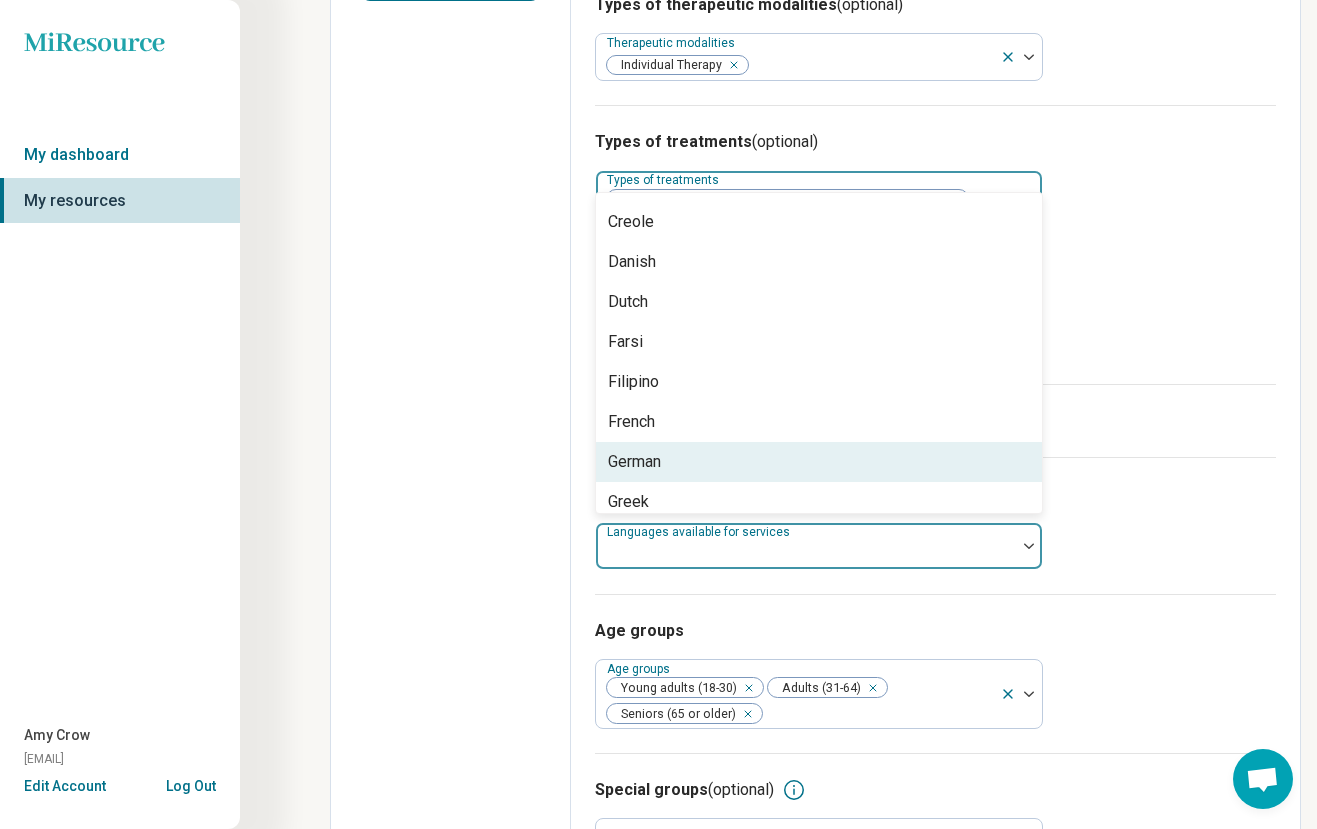 click on "Edit profile General Specialty Credentials Location Payment Schedule Profile completion:  53 % Profile Updated" at bounding box center [451, 210] 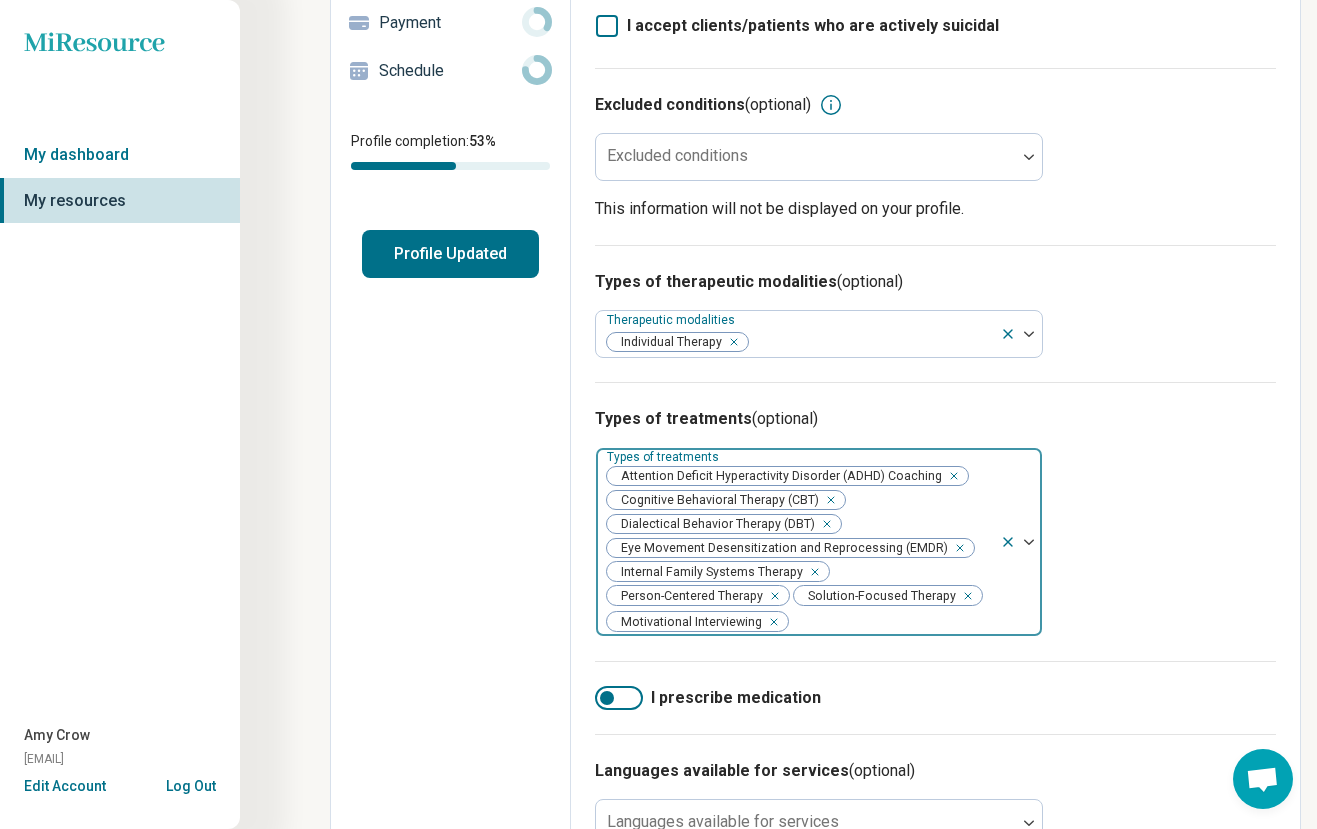 scroll, scrollTop: 0, scrollLeft: 0, axis: both 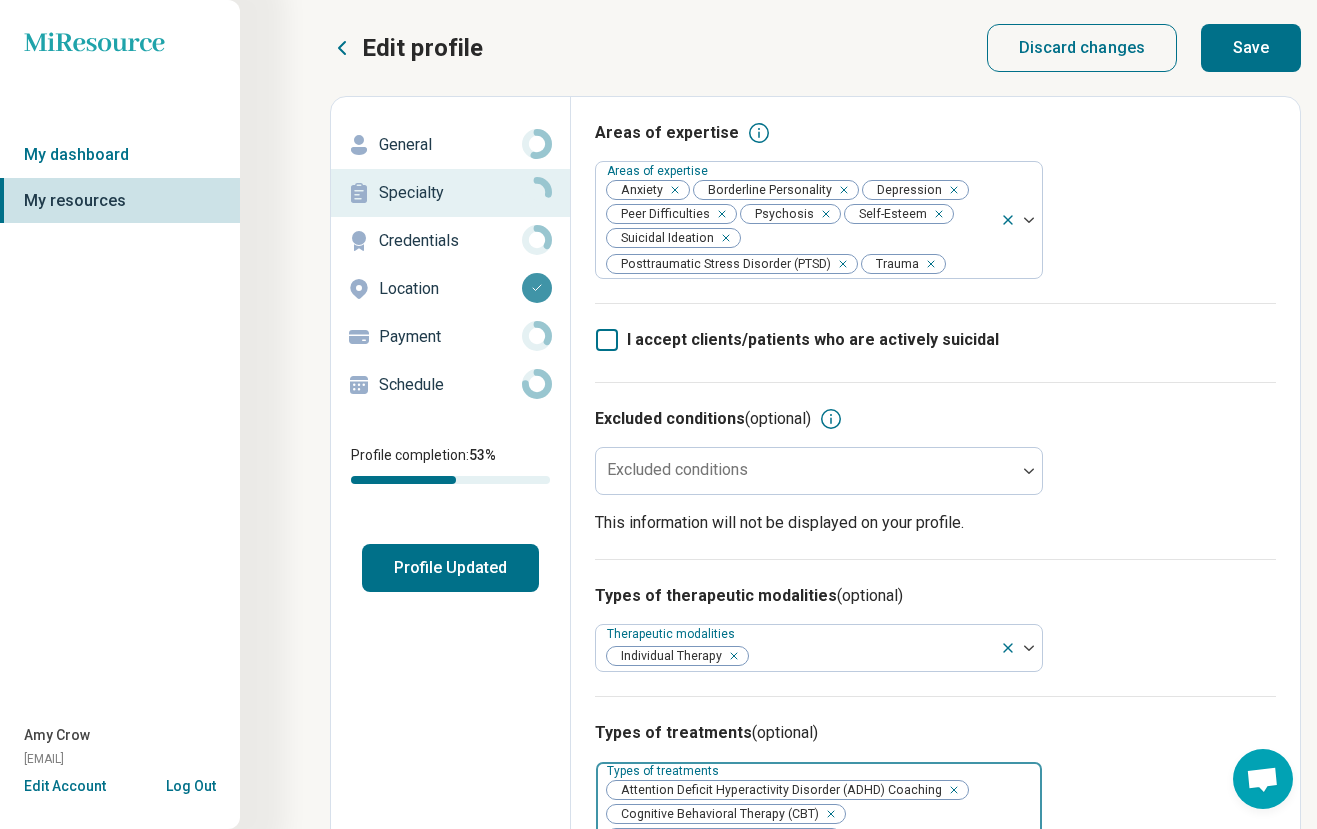 click on "Save" at bounding box center [1251, 48] 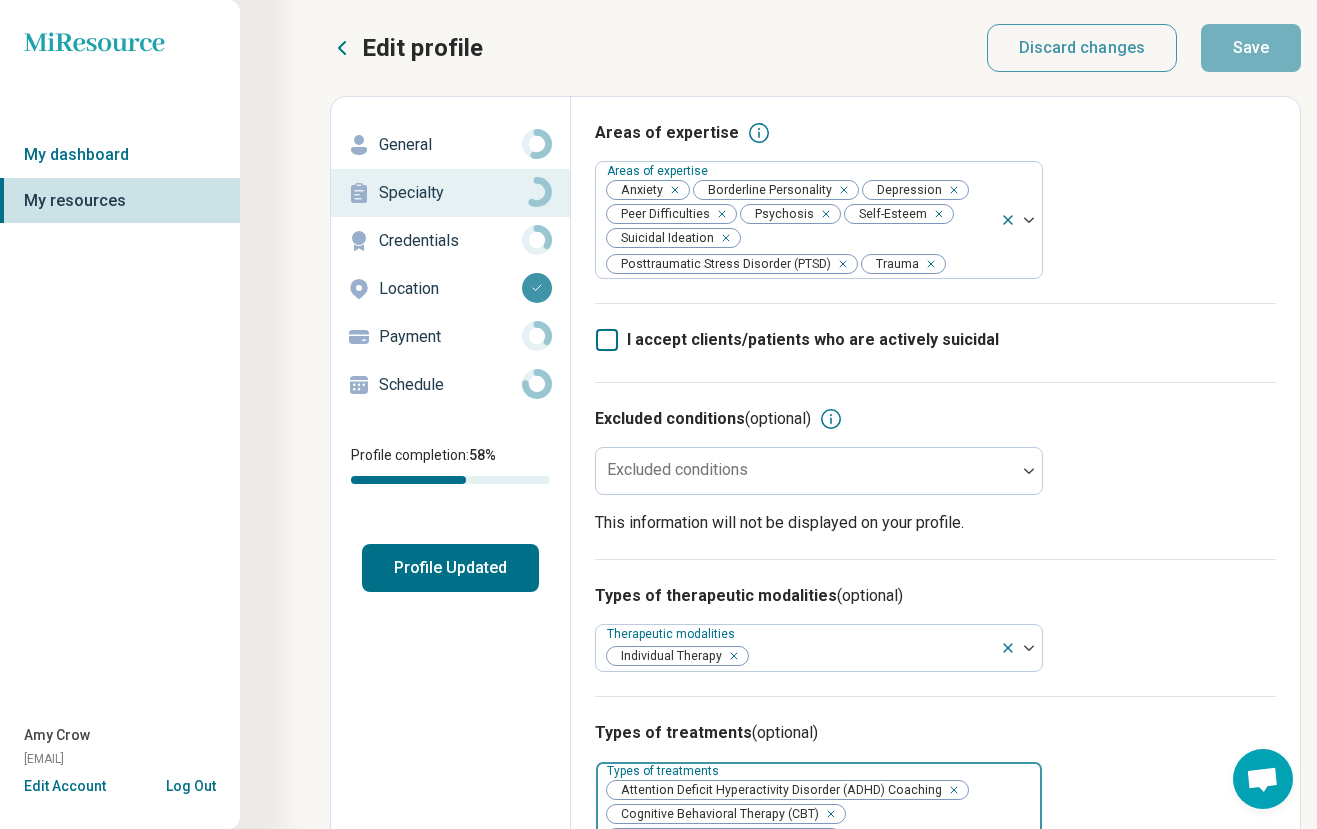 click on "Credentials" at bounding box center [450, 241] 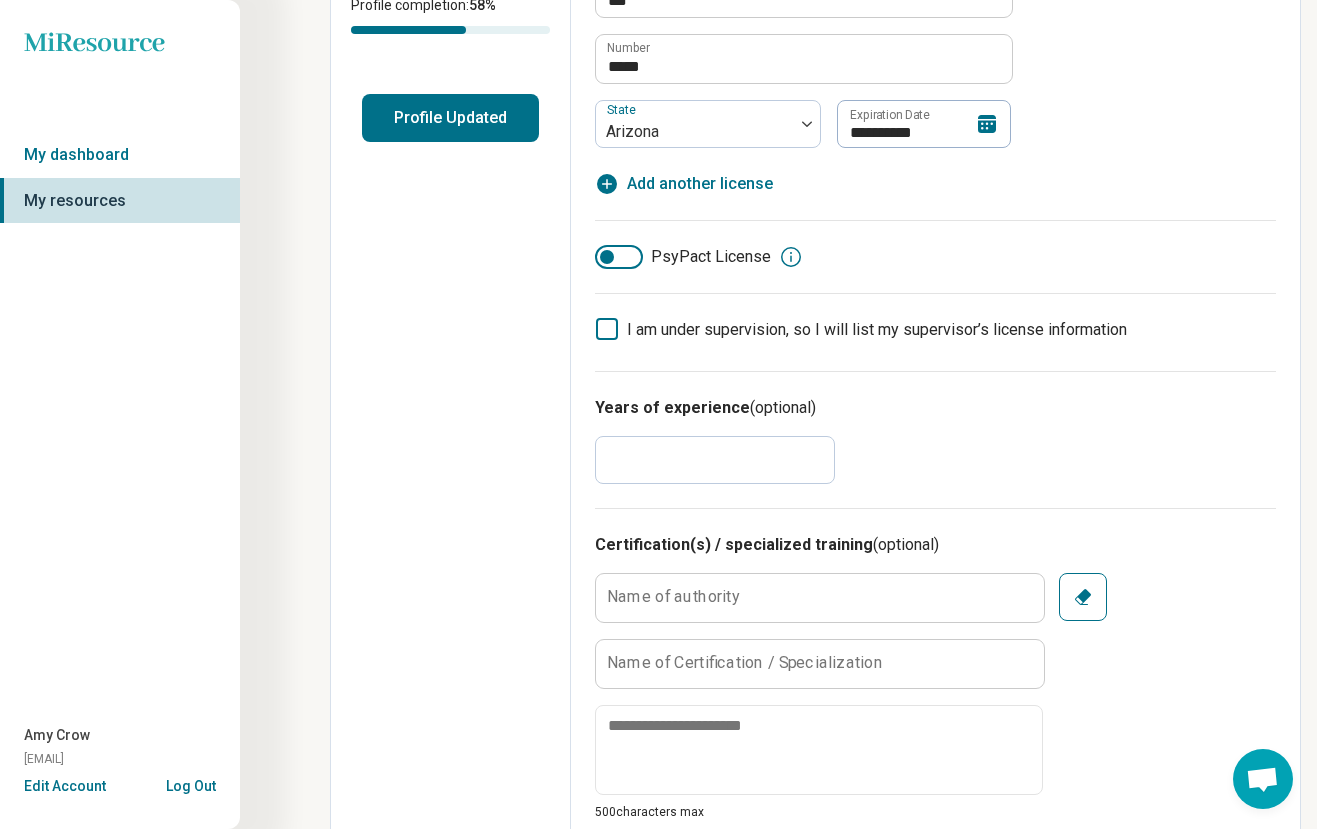 scroll, scrollTop: 515, scrollLeft: 0, axis: vertical 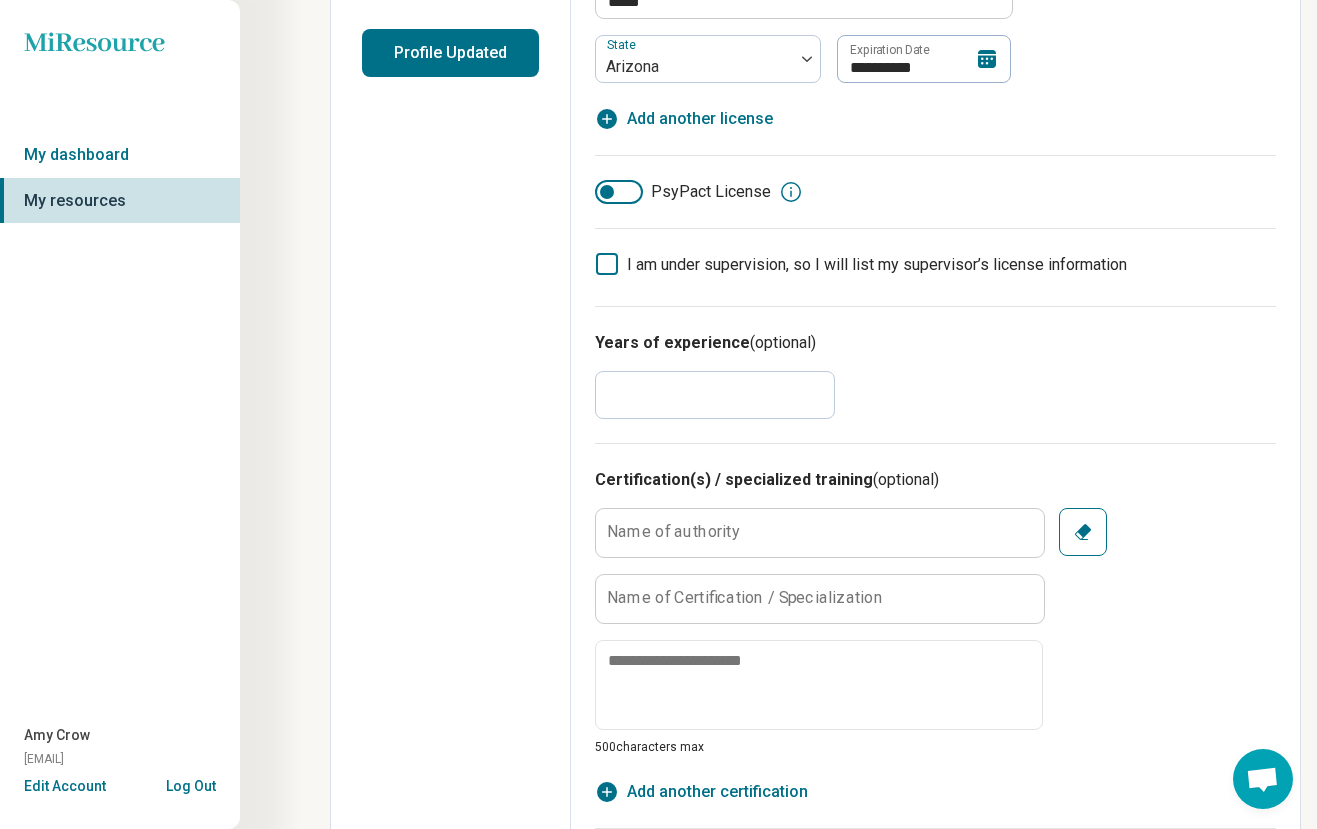 drag, startPoint x: 602, startPoint y: 393, endPoint x: 563, endPoint y: 393, distance: 39 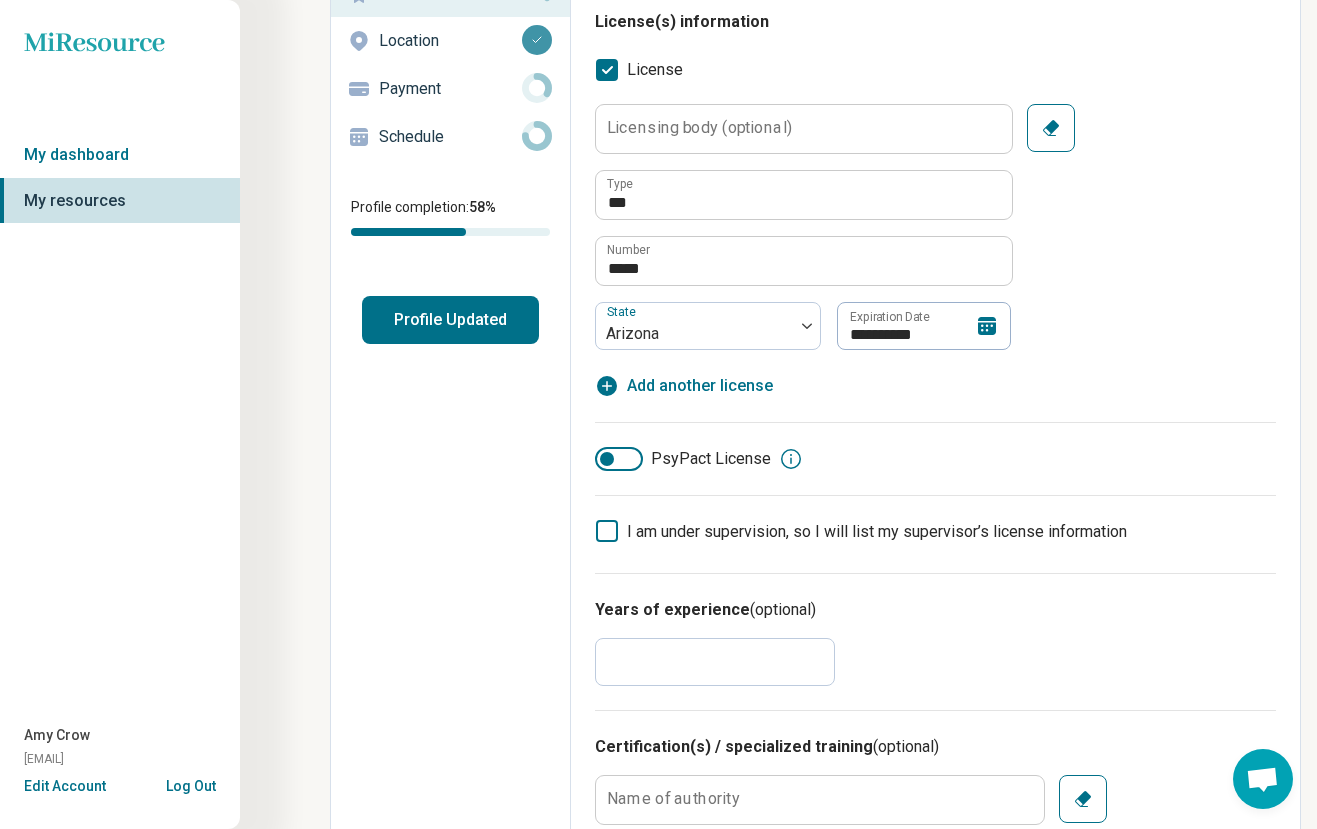 scroll, scrollTop: 0, scrollLeft: 0, axis: both 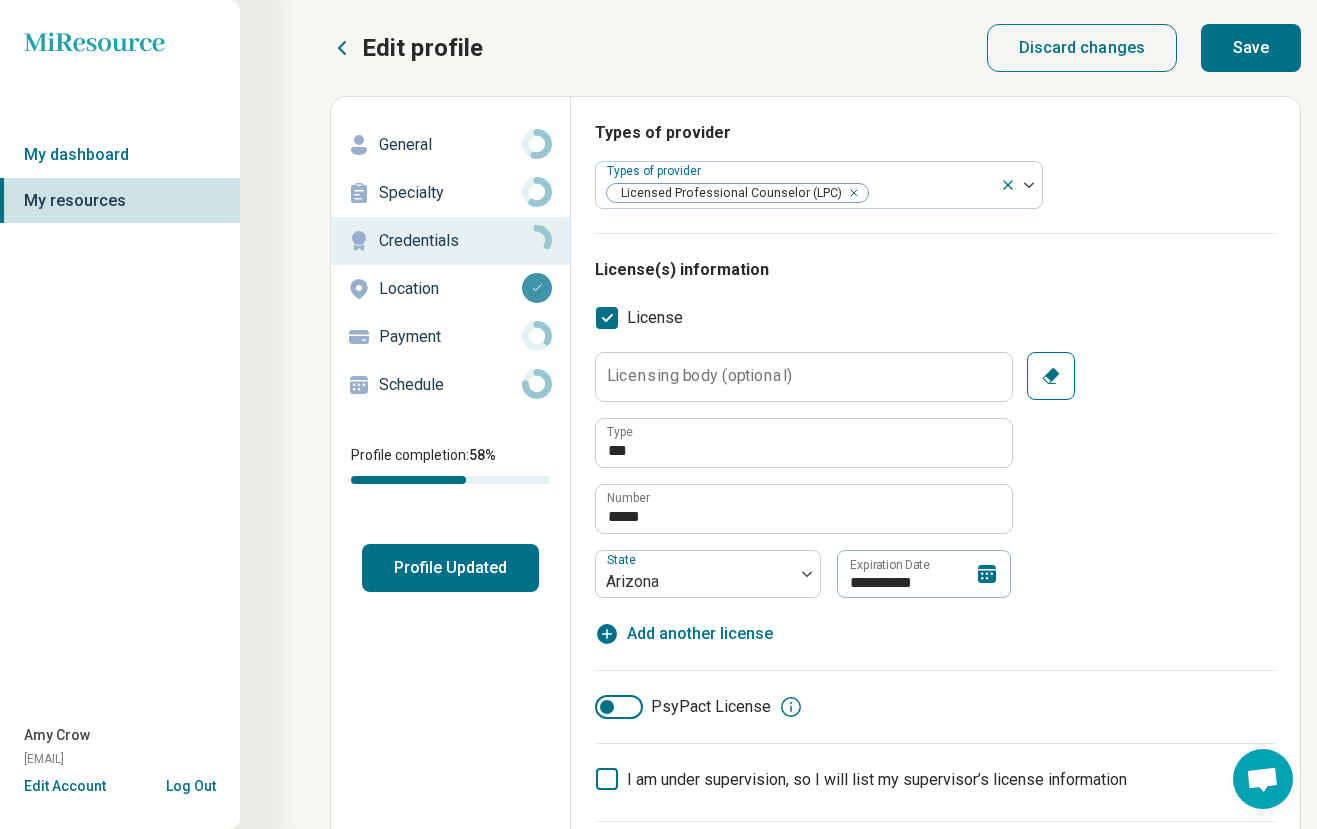 type on "**" 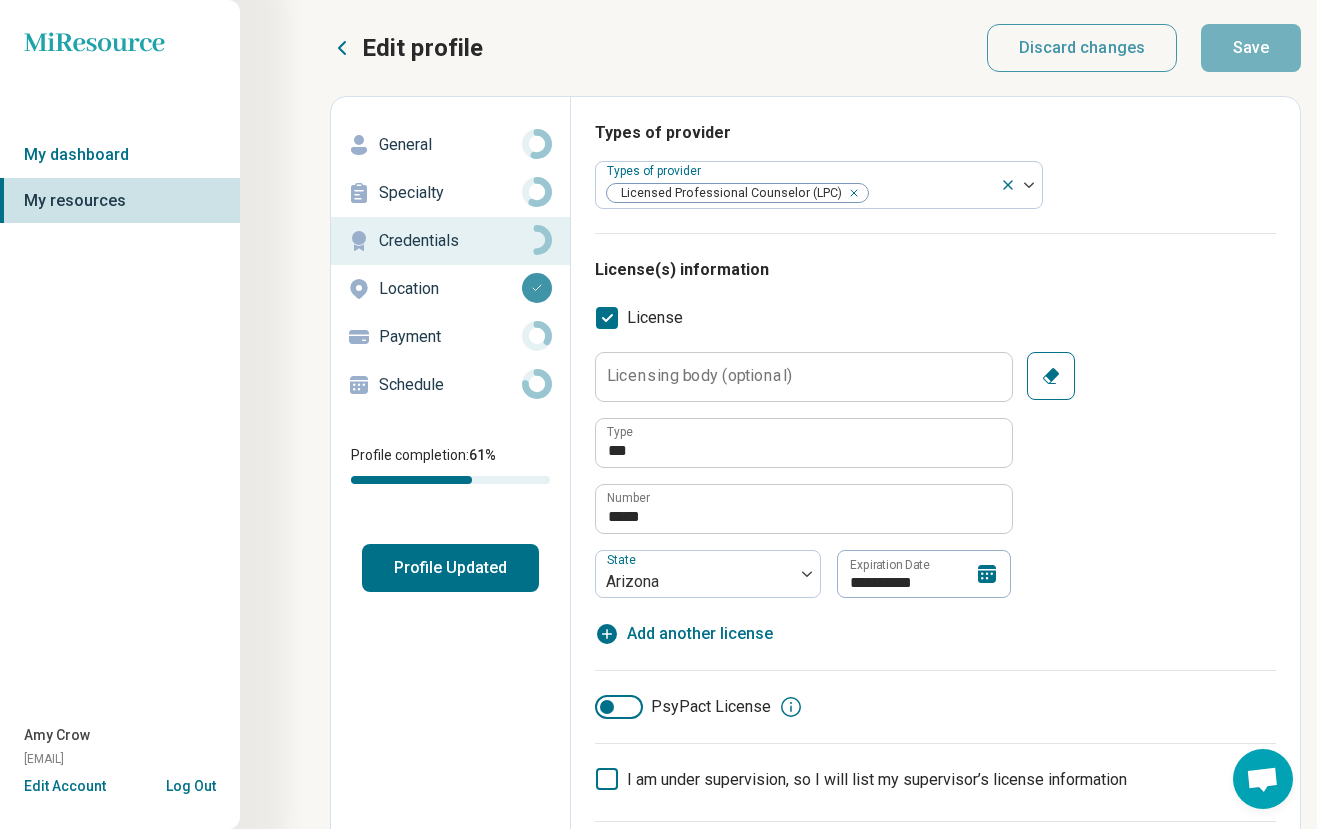 click on "Payment" at bounding box center [450, 337] 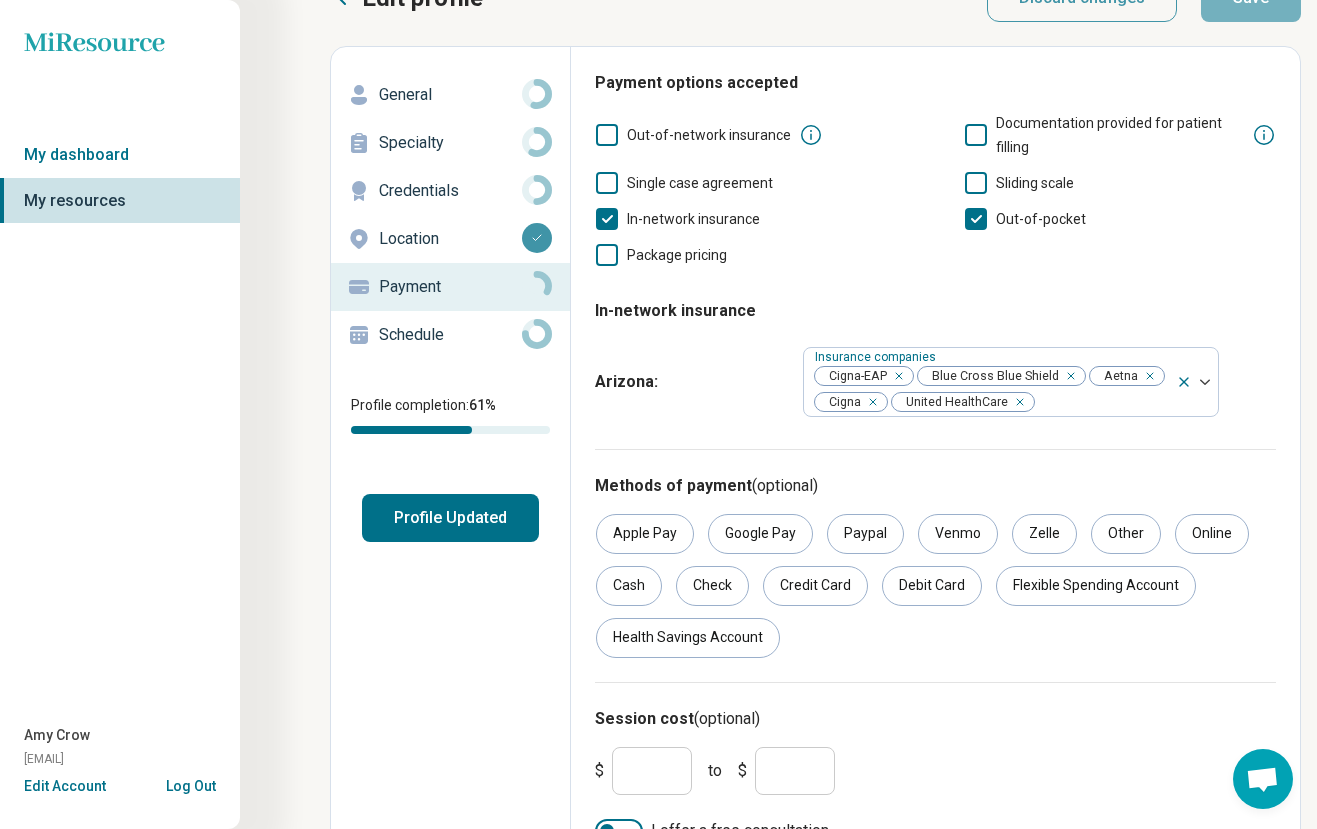 scroll, scrollTop: 90, scrollLeft: 0, axis: vertical 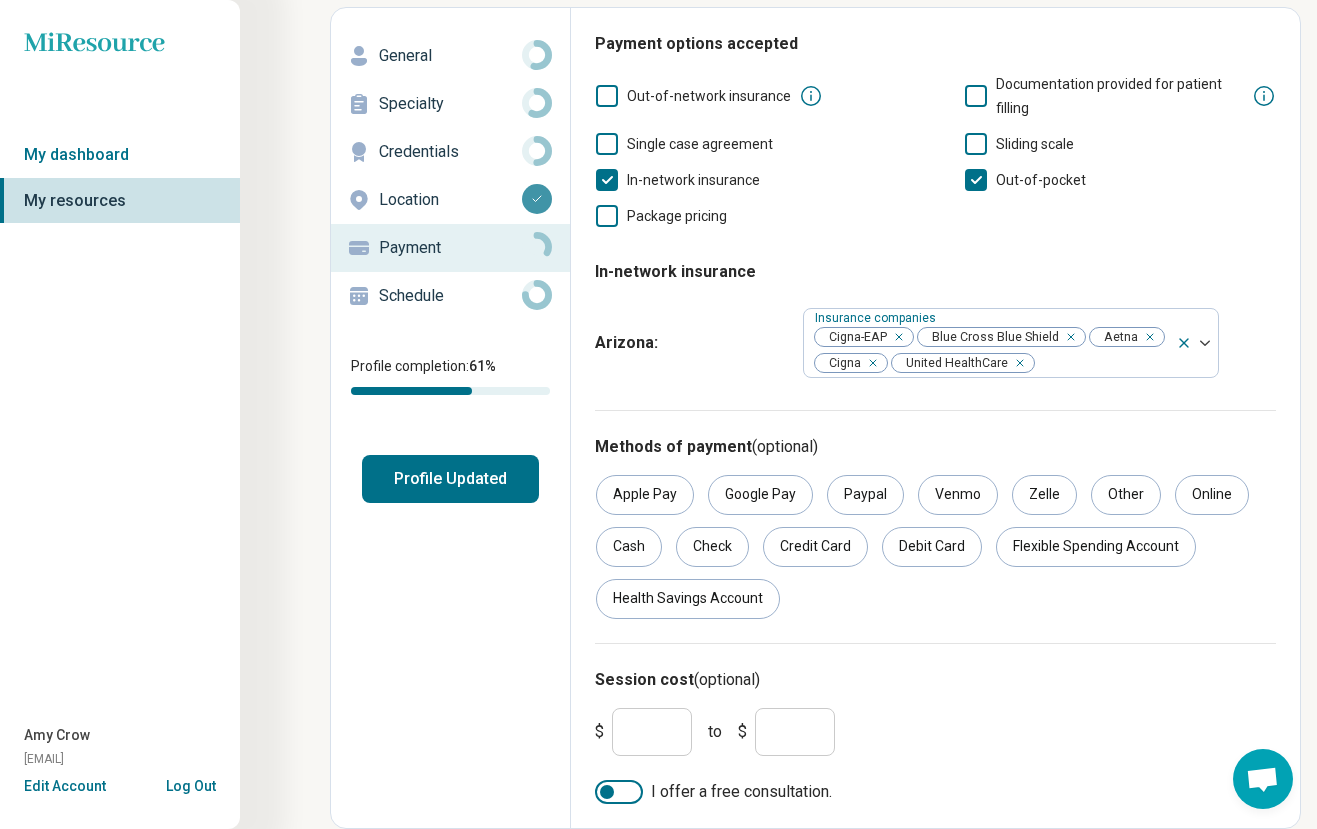 click at bounding box center [619, 792] 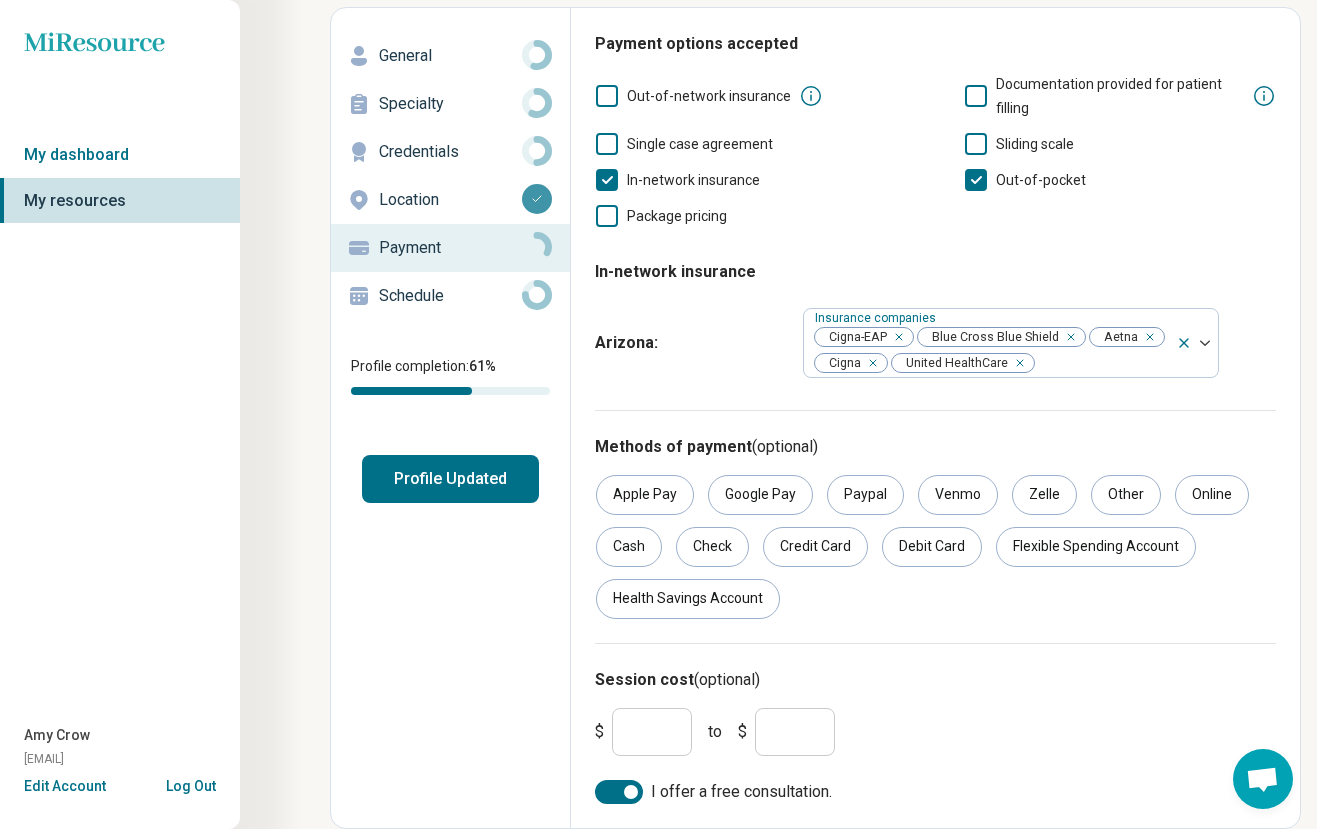scroll, scrollTop: 10, scrollLeft: 0, axis: vertical 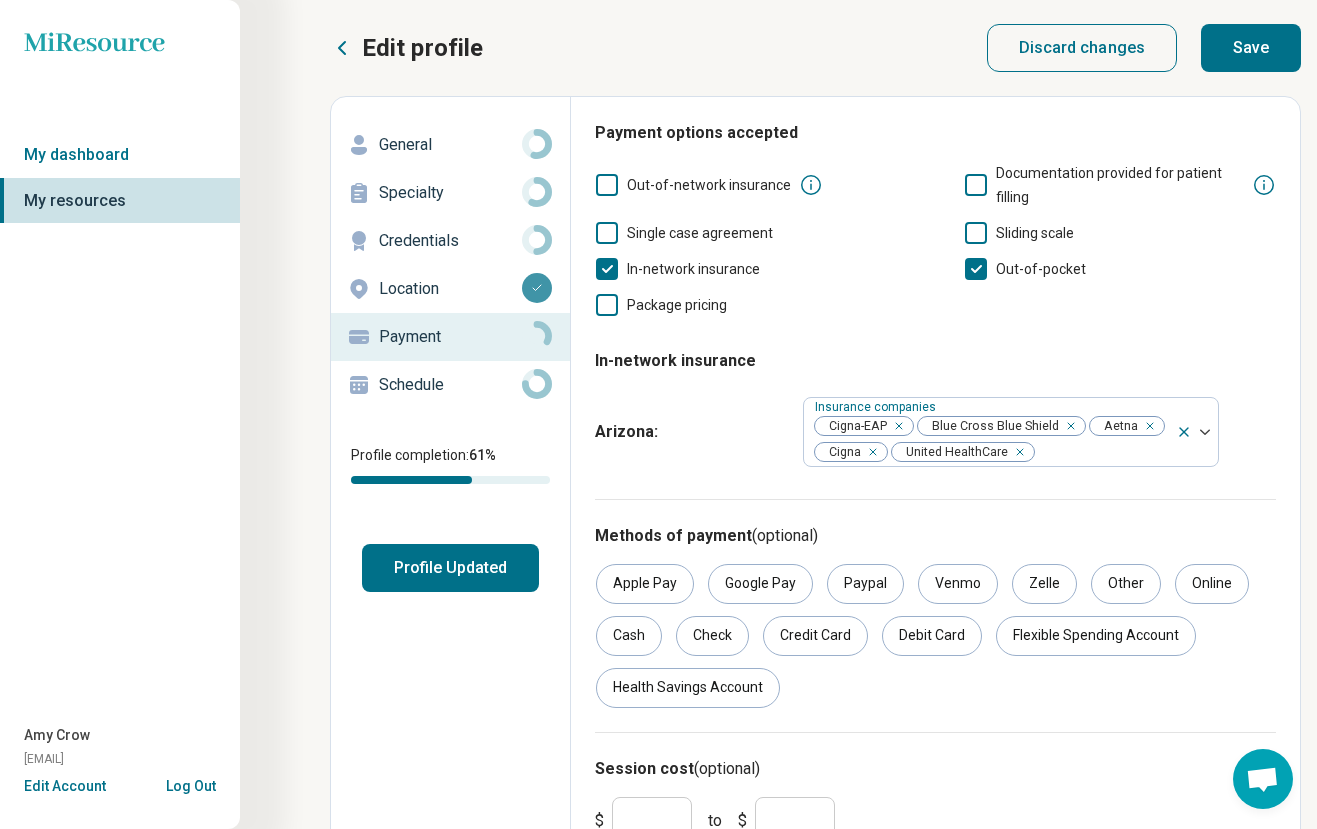 click on "Save" at bounding box center [1251, 48] 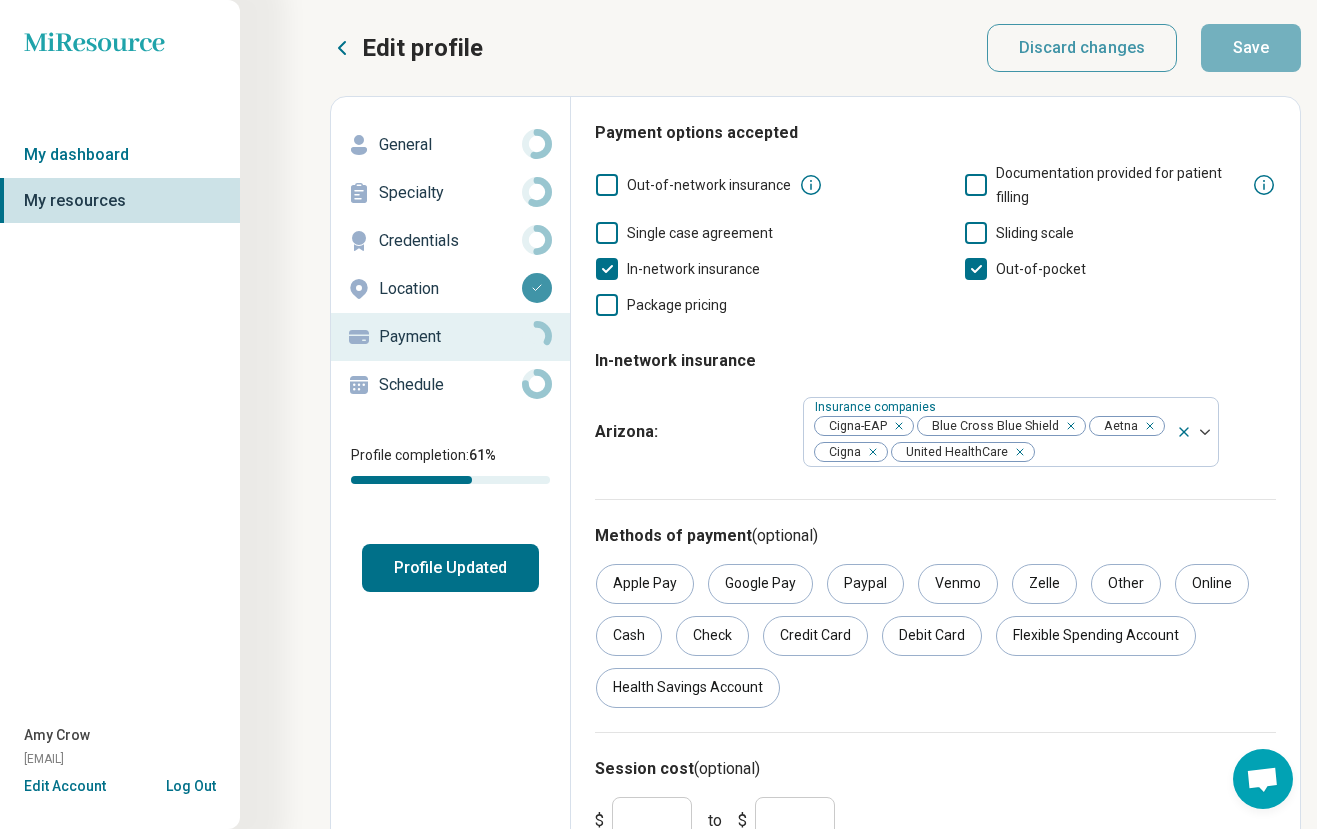 click on "Schedule" at bounding box center (450, 385) 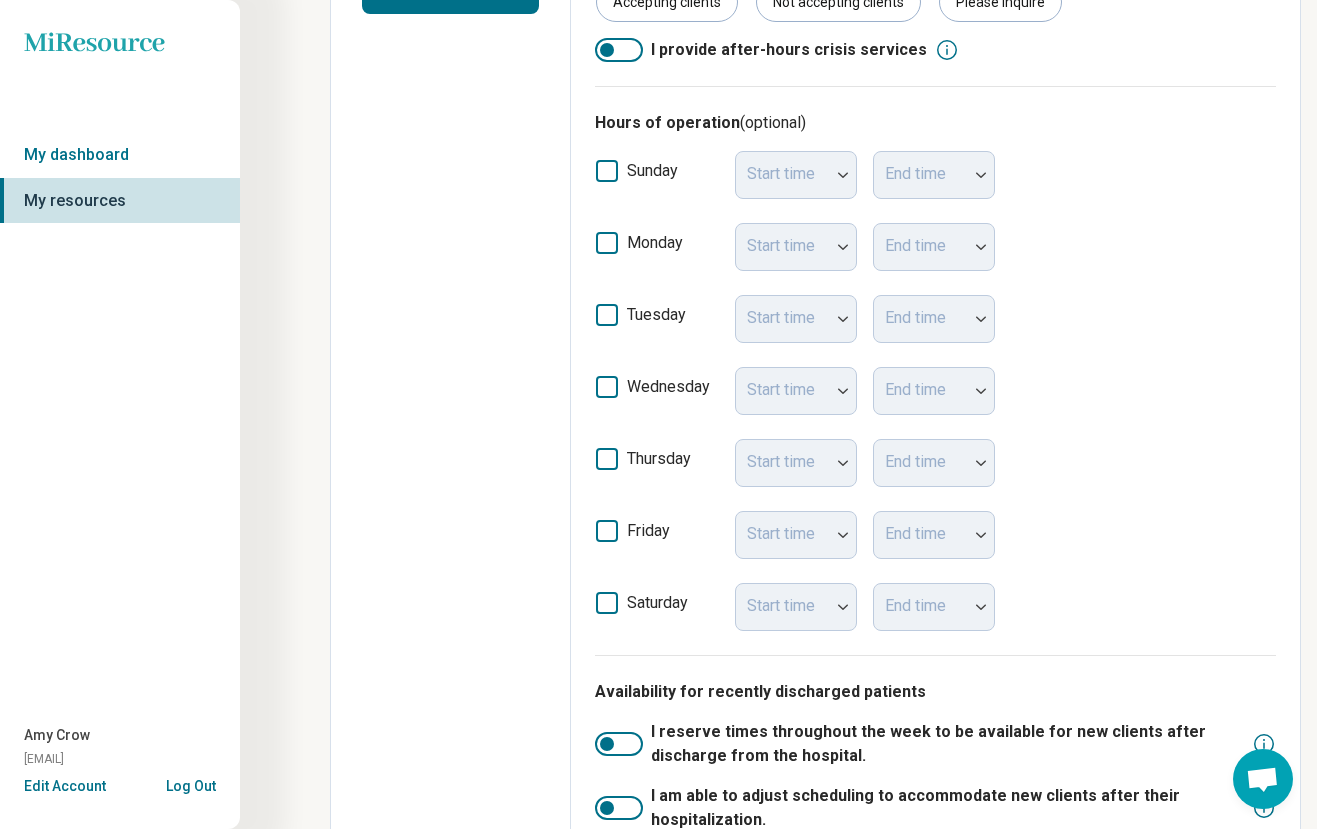 scroll, scrollTop: 583, scrollLeft: 0, axis: vertical 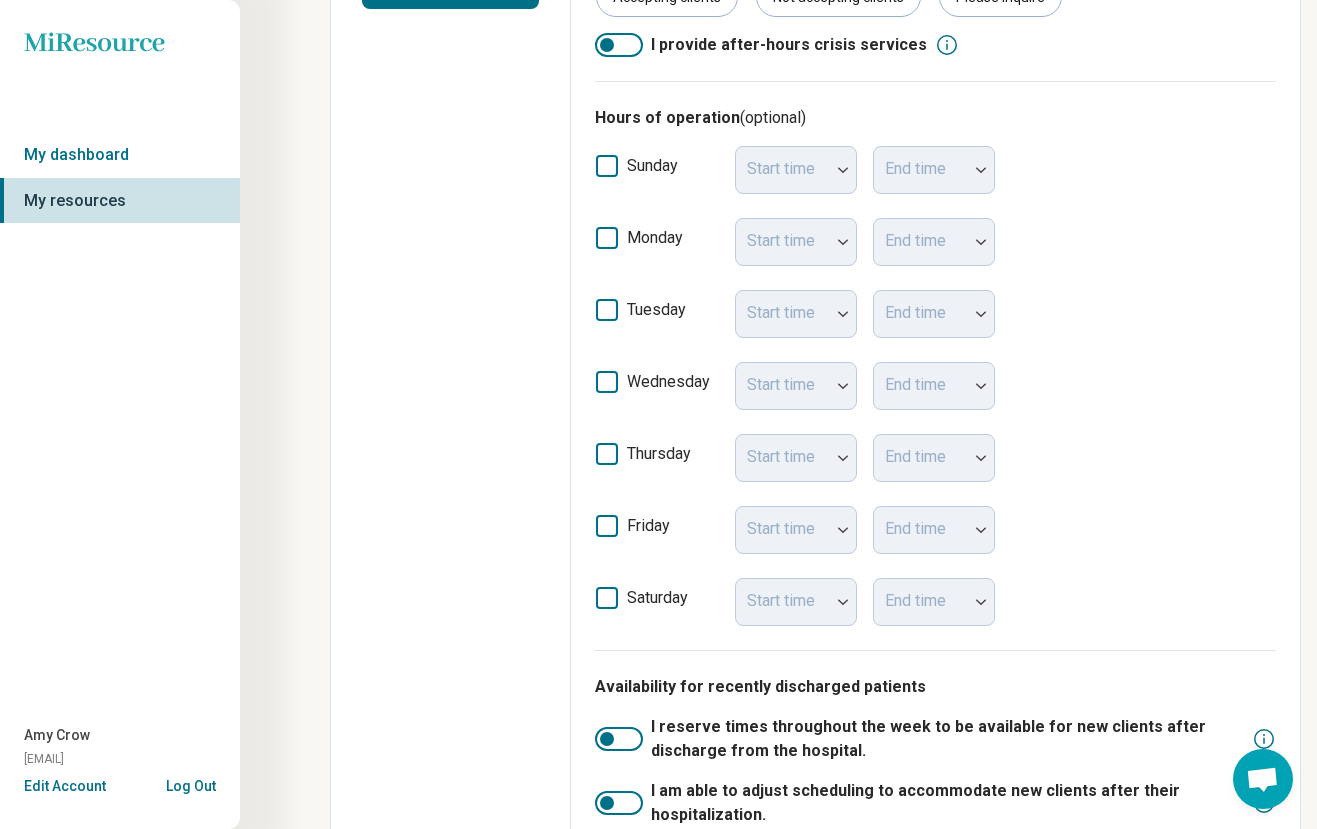 click 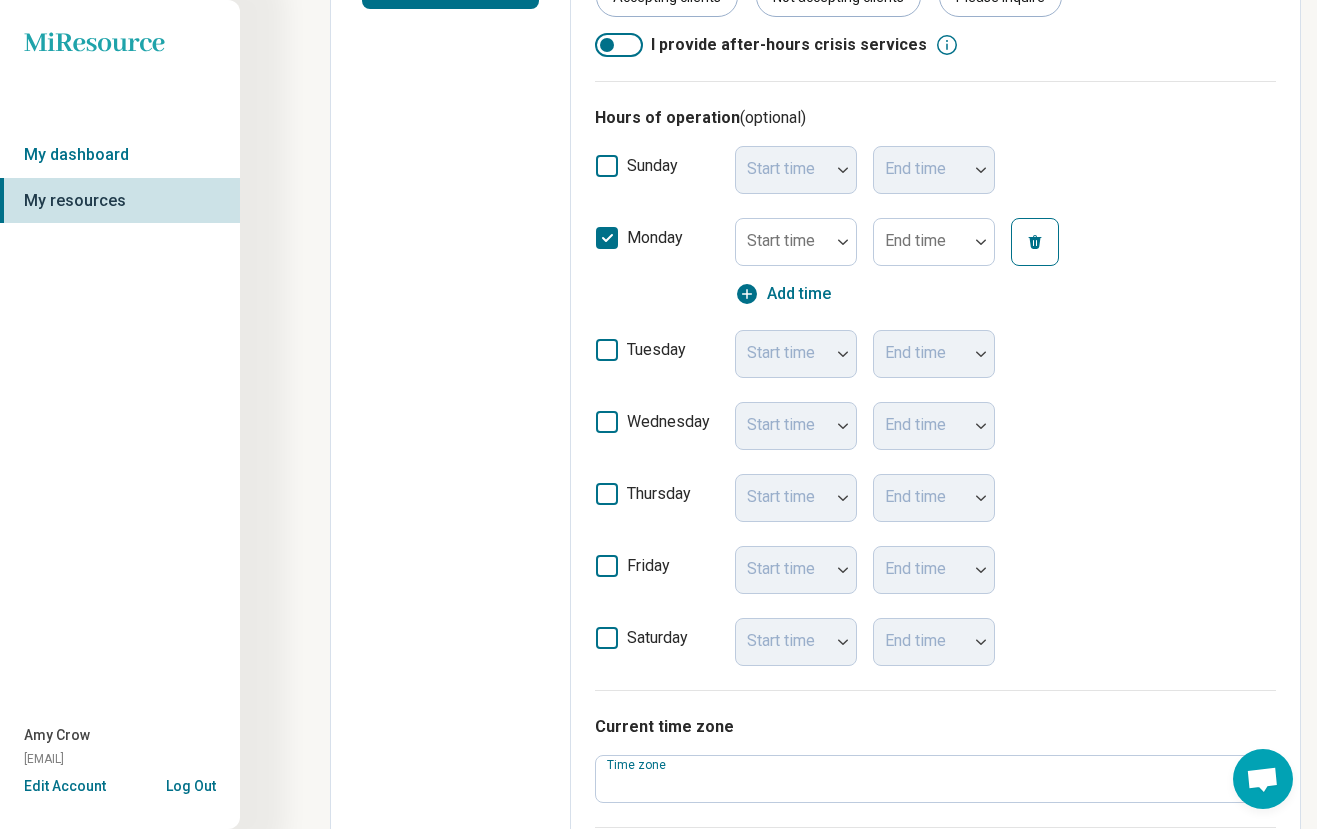 click 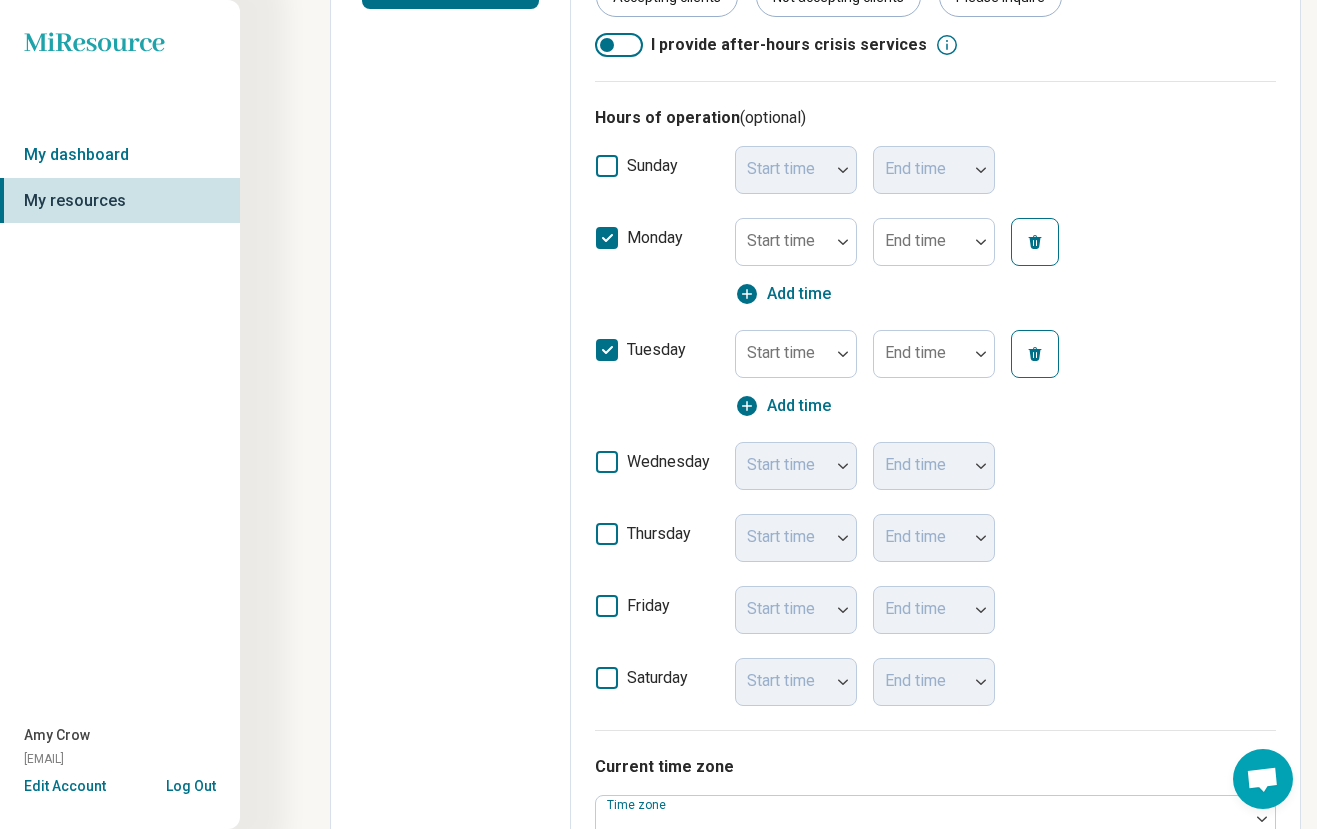 drag, startPoint x: 603, startPoint y: 461, endPoint x: 610, endPoint y: 504, distance: 43.56604 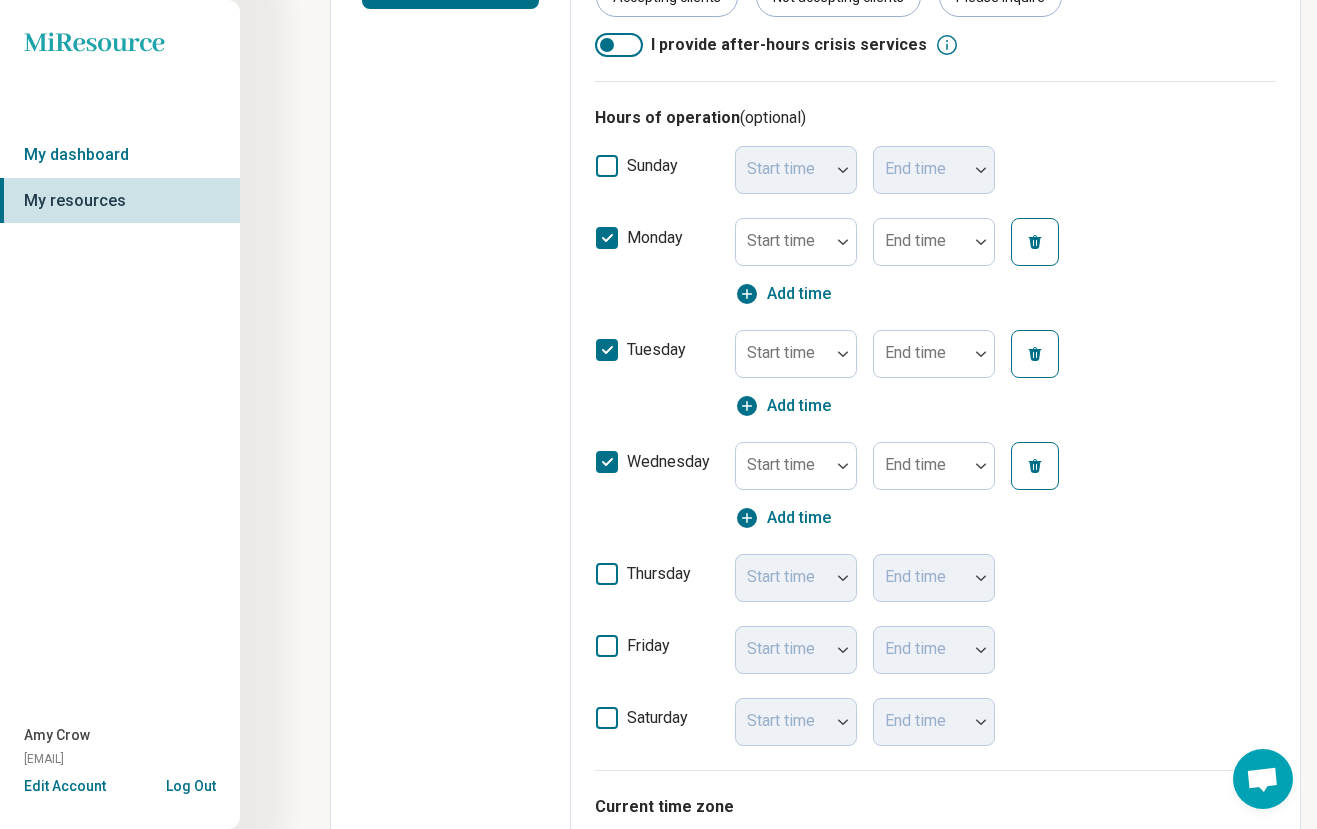 click 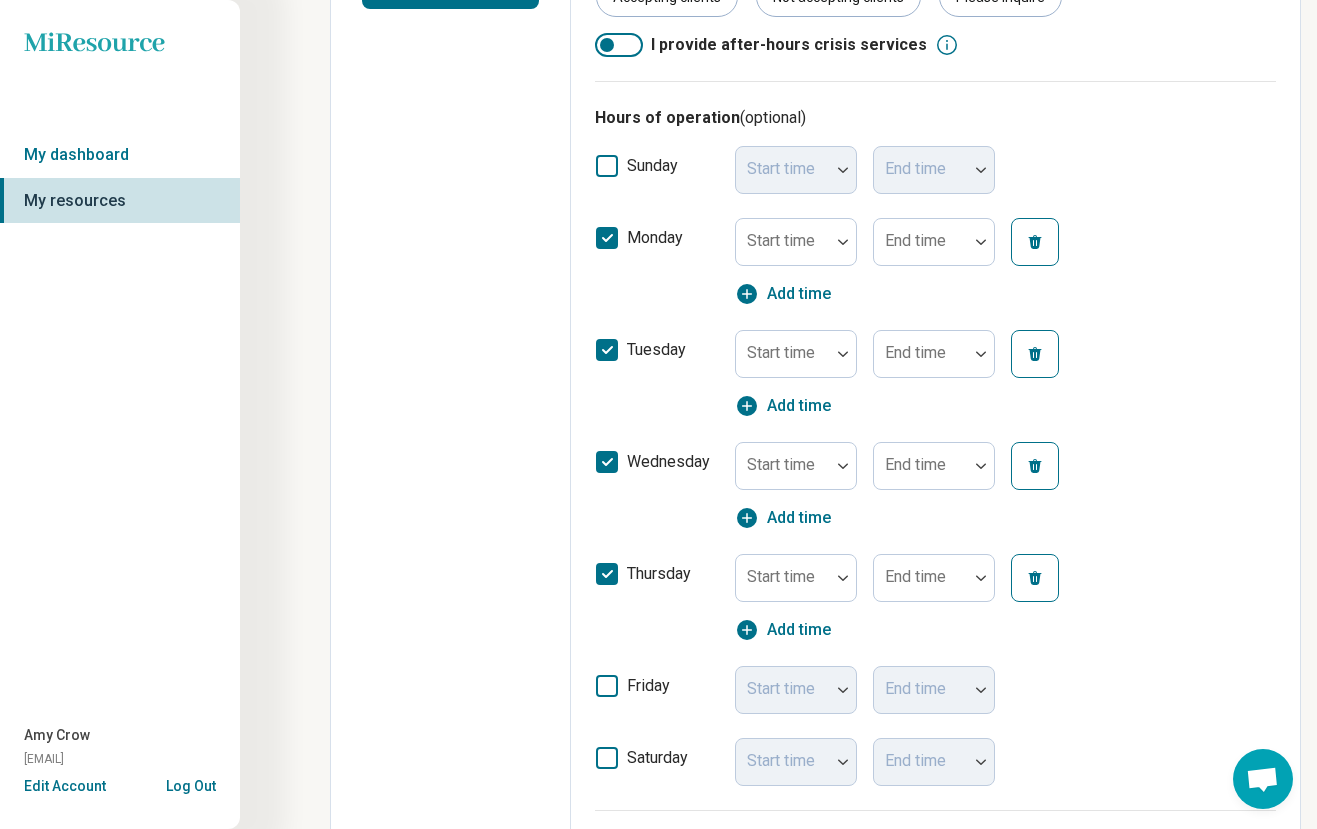 scroll, scrollTop: 10, scrollLeft: 0, axis: vertical 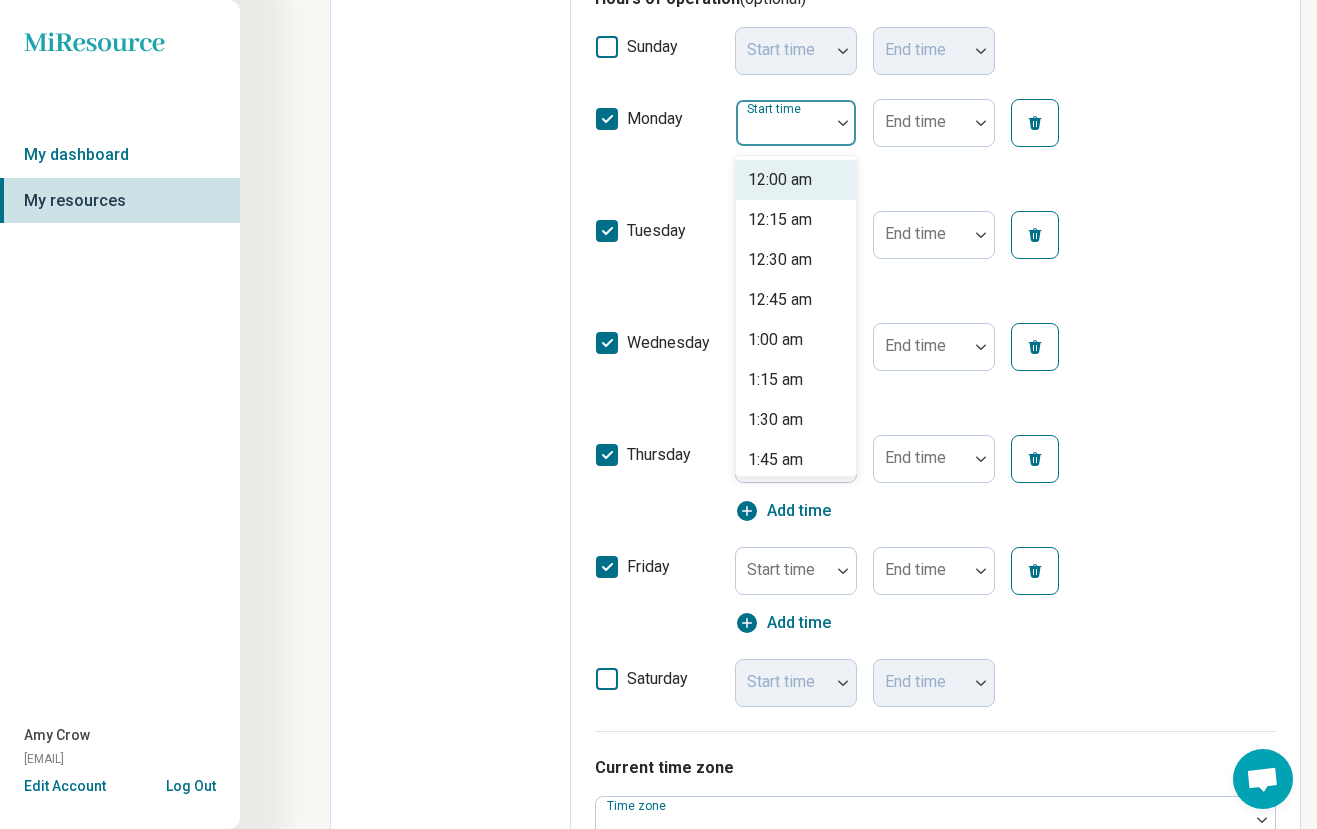 click at bounding box center (843, 123) 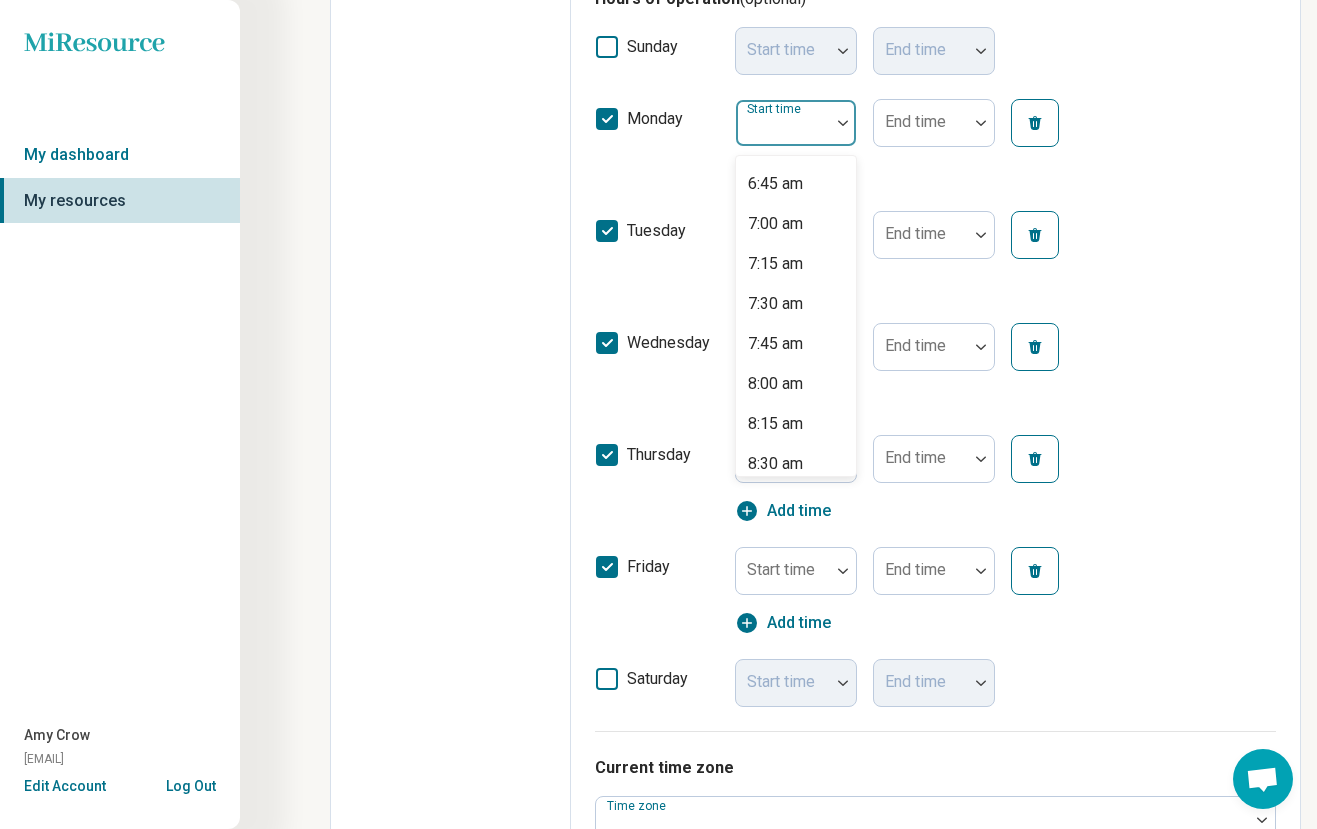 scroll, scrollTop: 1078, scrollLeft: 0, axis: vertical 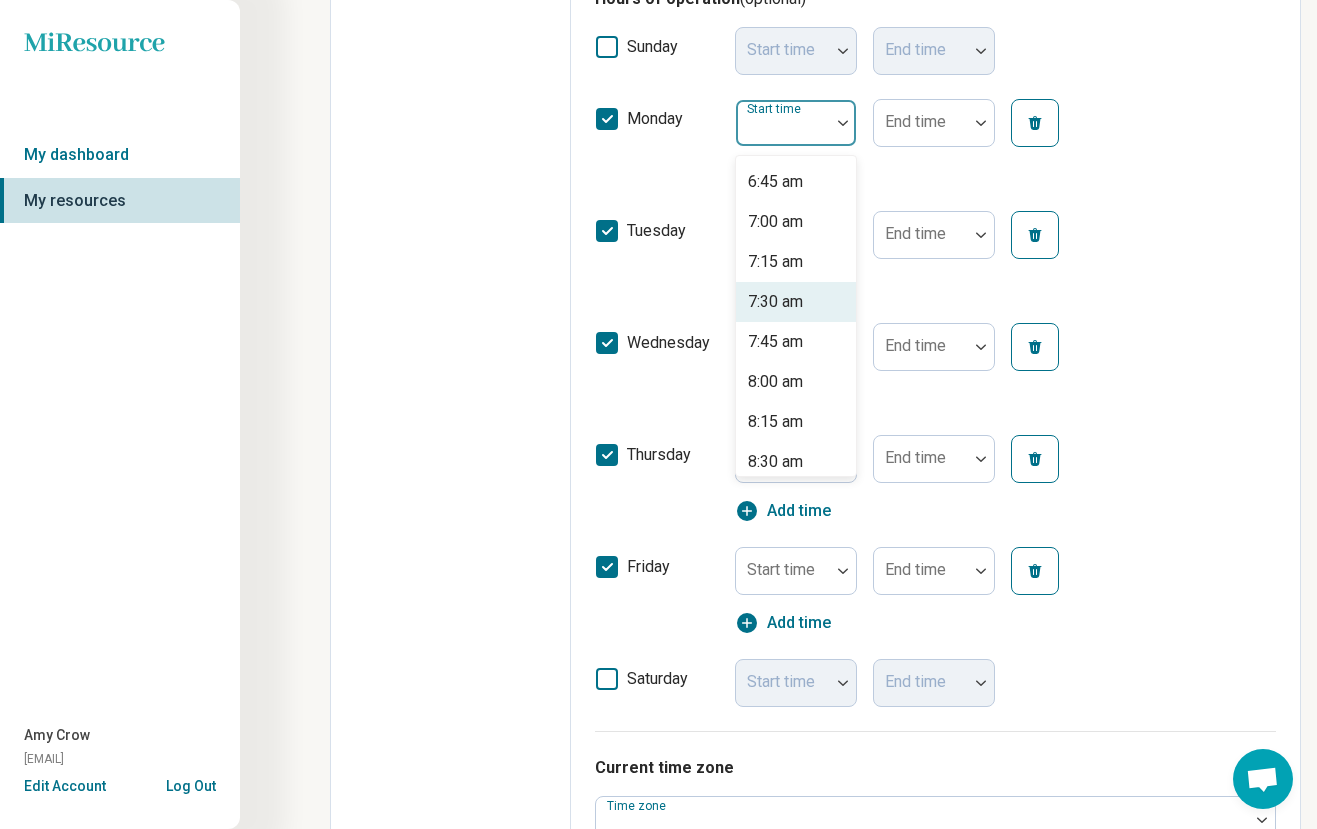 click on "Edit profile General Specialty Credentials Location Payment Schedule Profile completion:  61 % Profile Updated" at bounding box center (451, 272) 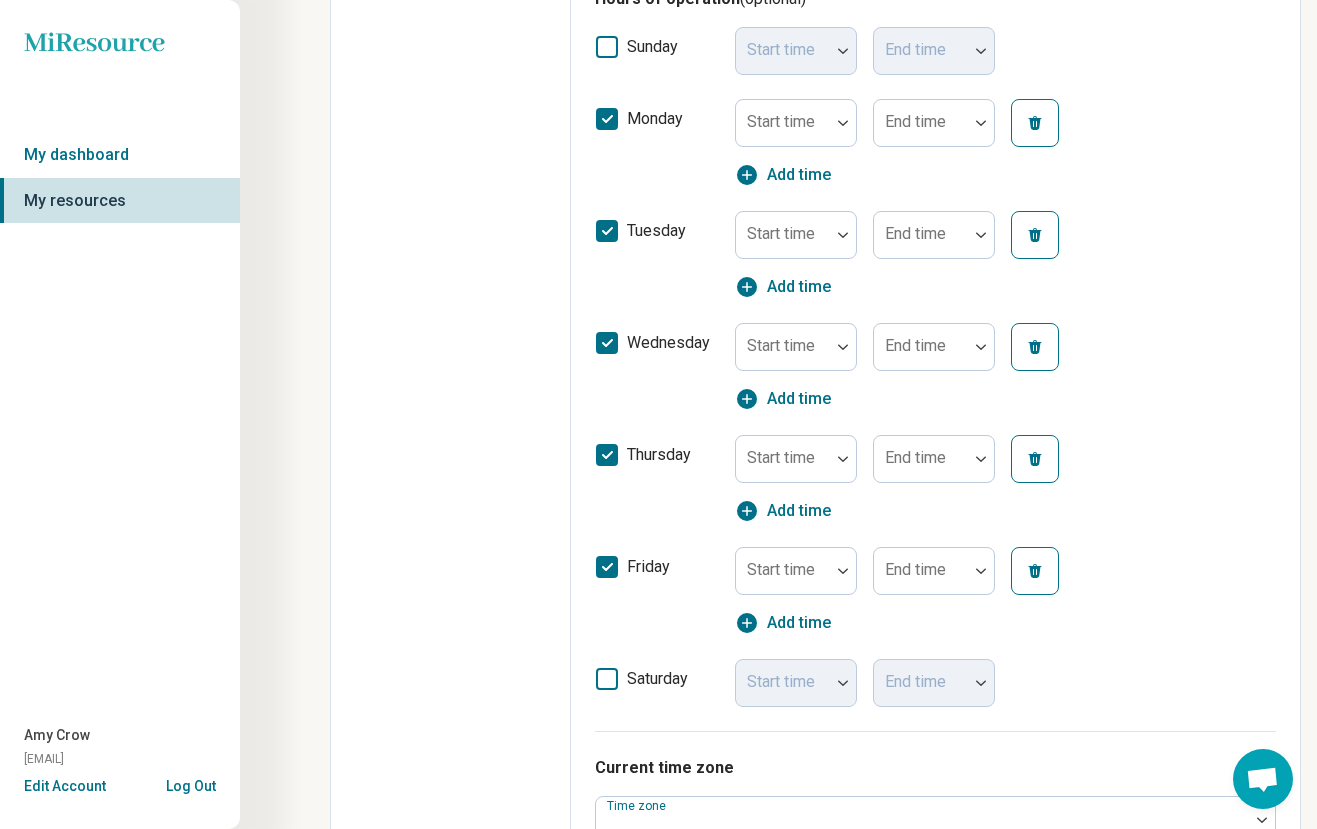 drag, startPoint x: 600, startPoint y: 571, endPoint x: 606, endPoint y: 502, distance: 69.260376 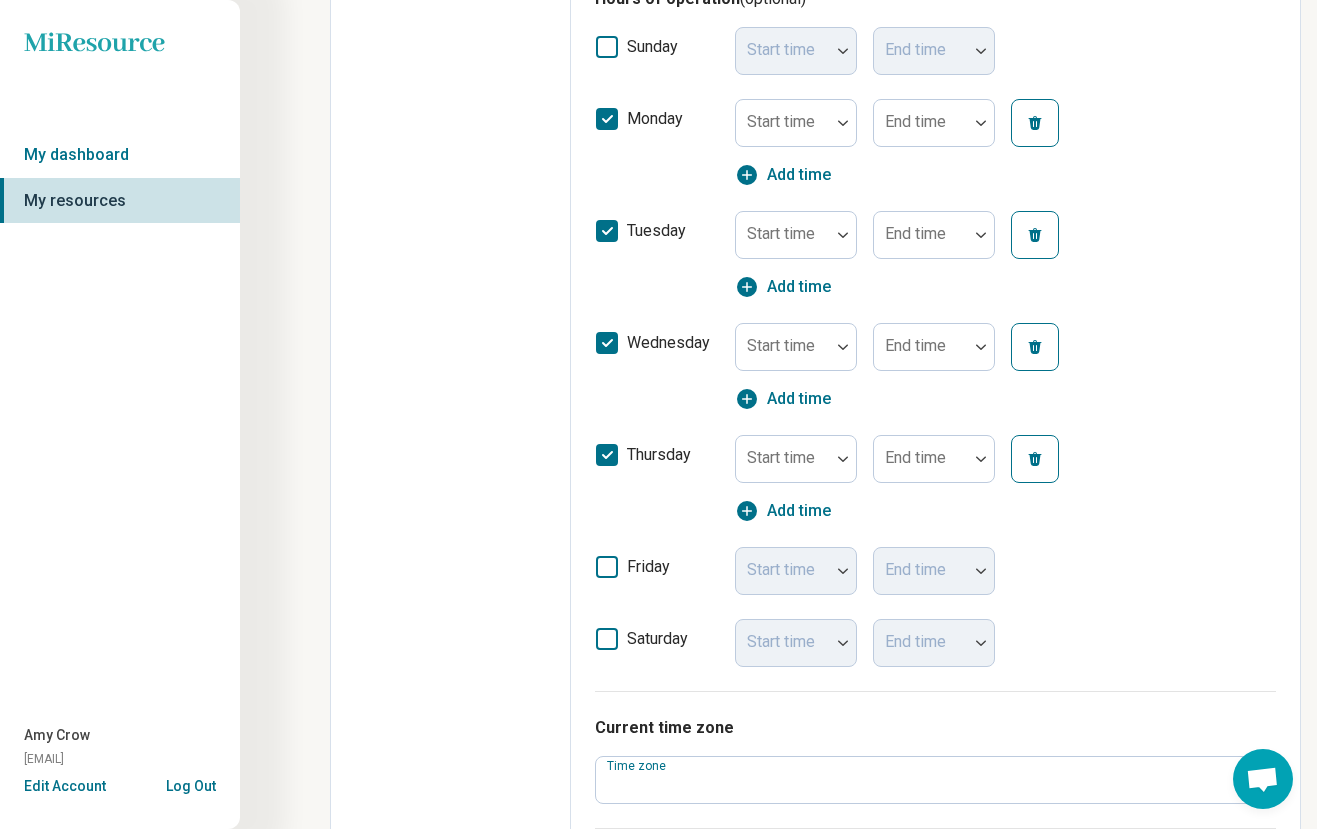 click 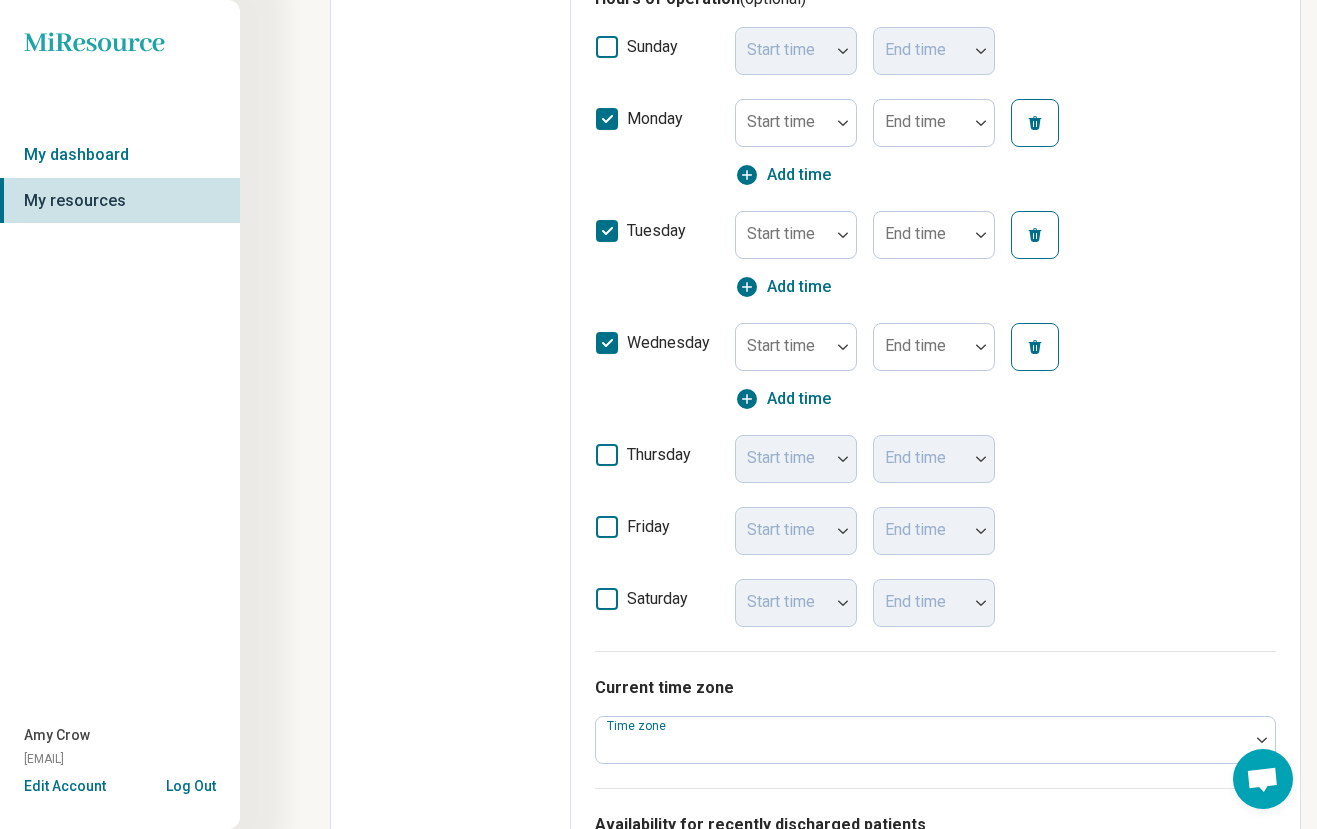 drag, startPoint x: 605, startPoint y: 340, endPoint x: 613, endPoint y: 252, distance: 88.362885 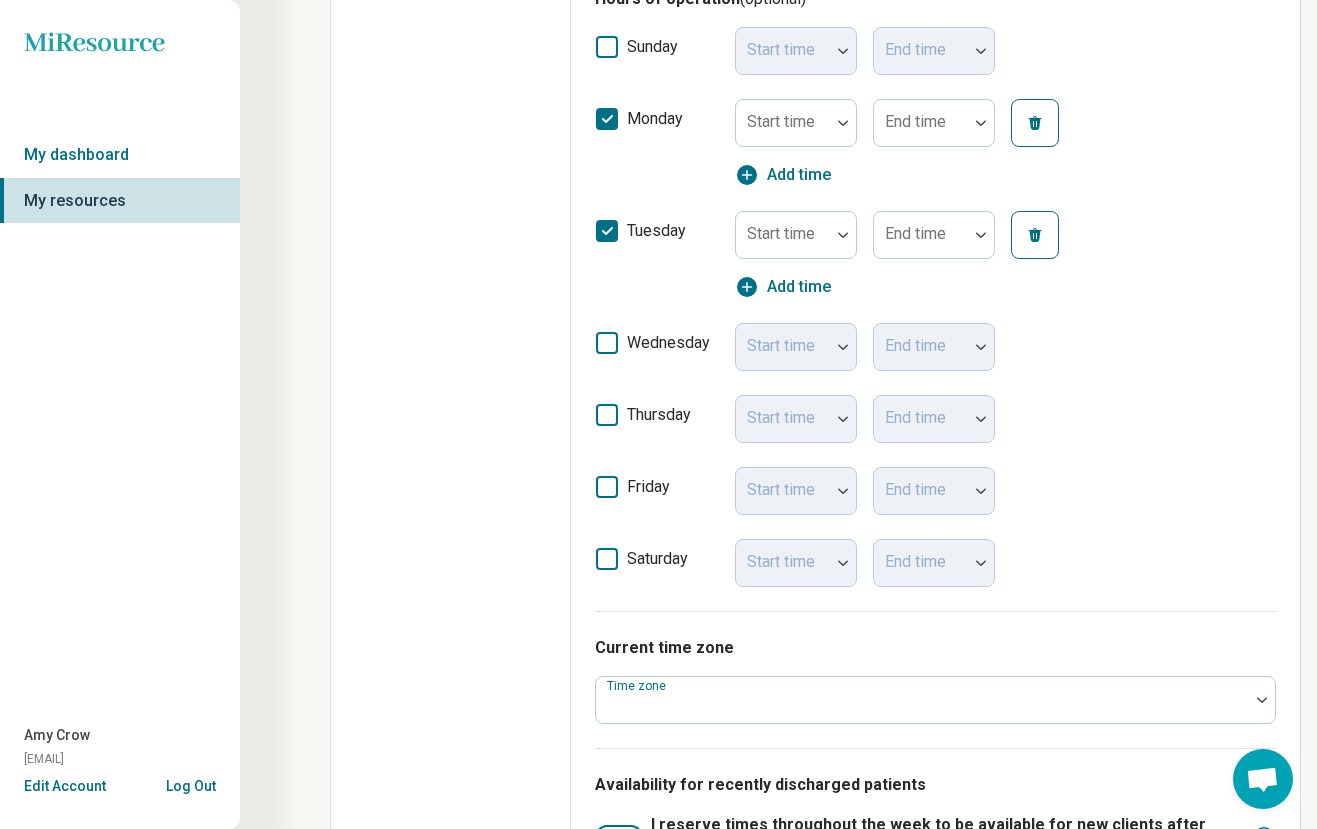 drag, startPoint x: 607, startPoint y: 228, endPoint x: 590, endPoint y: 128, distance: 101.43471 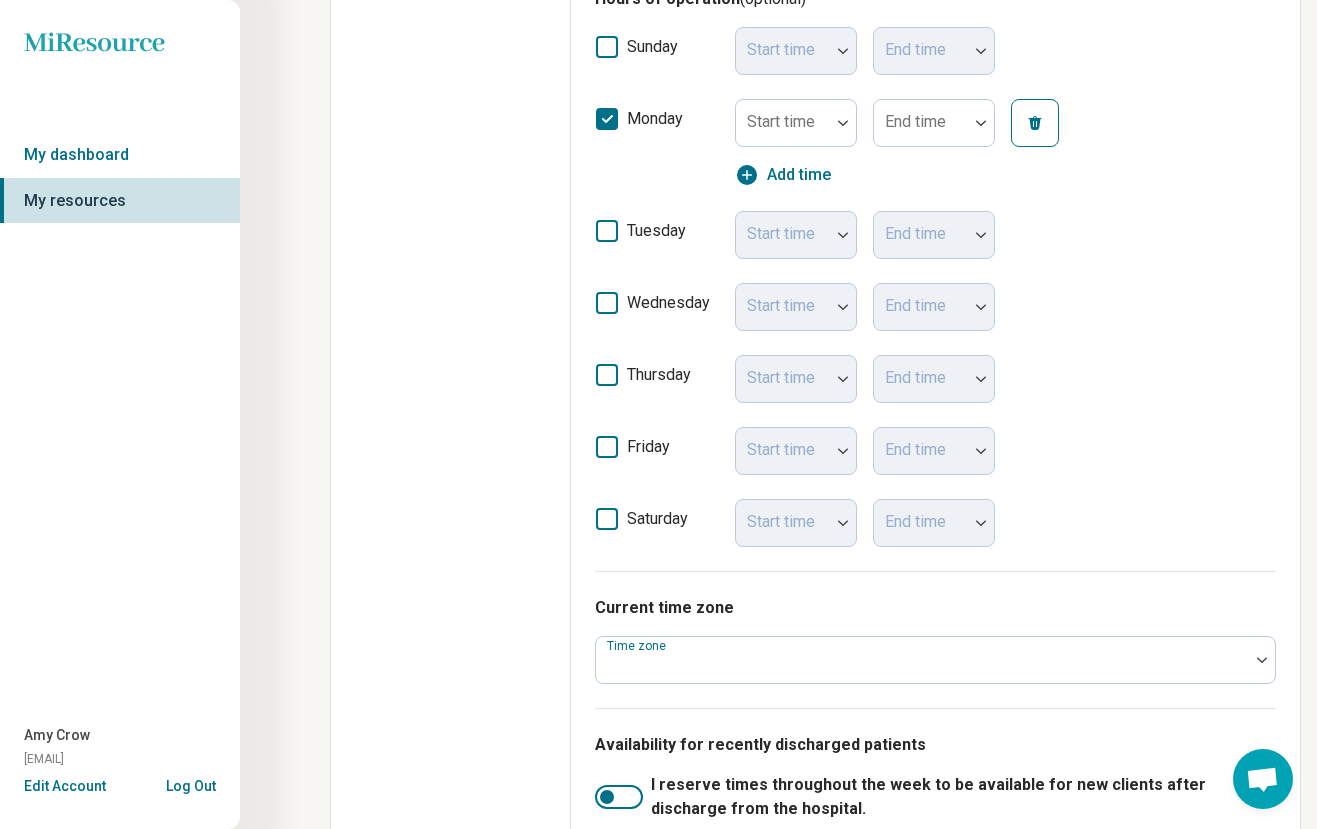 drag, startPoint x: 610, startPoint y: 114, endPoint x: 574, endPoint y: 140, distance: 44.407207 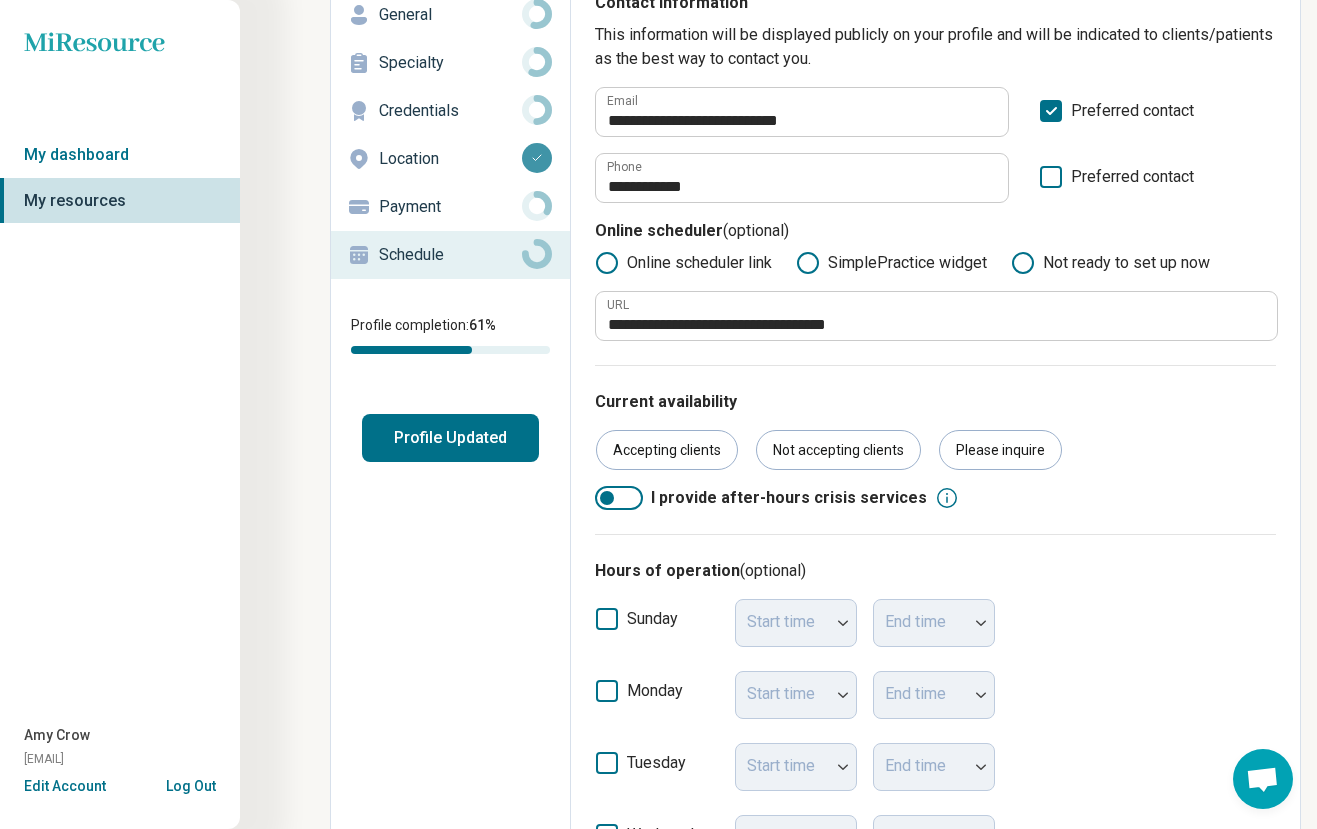 scroll, scrollTop: 0, scrollLeft: 0, axis: both 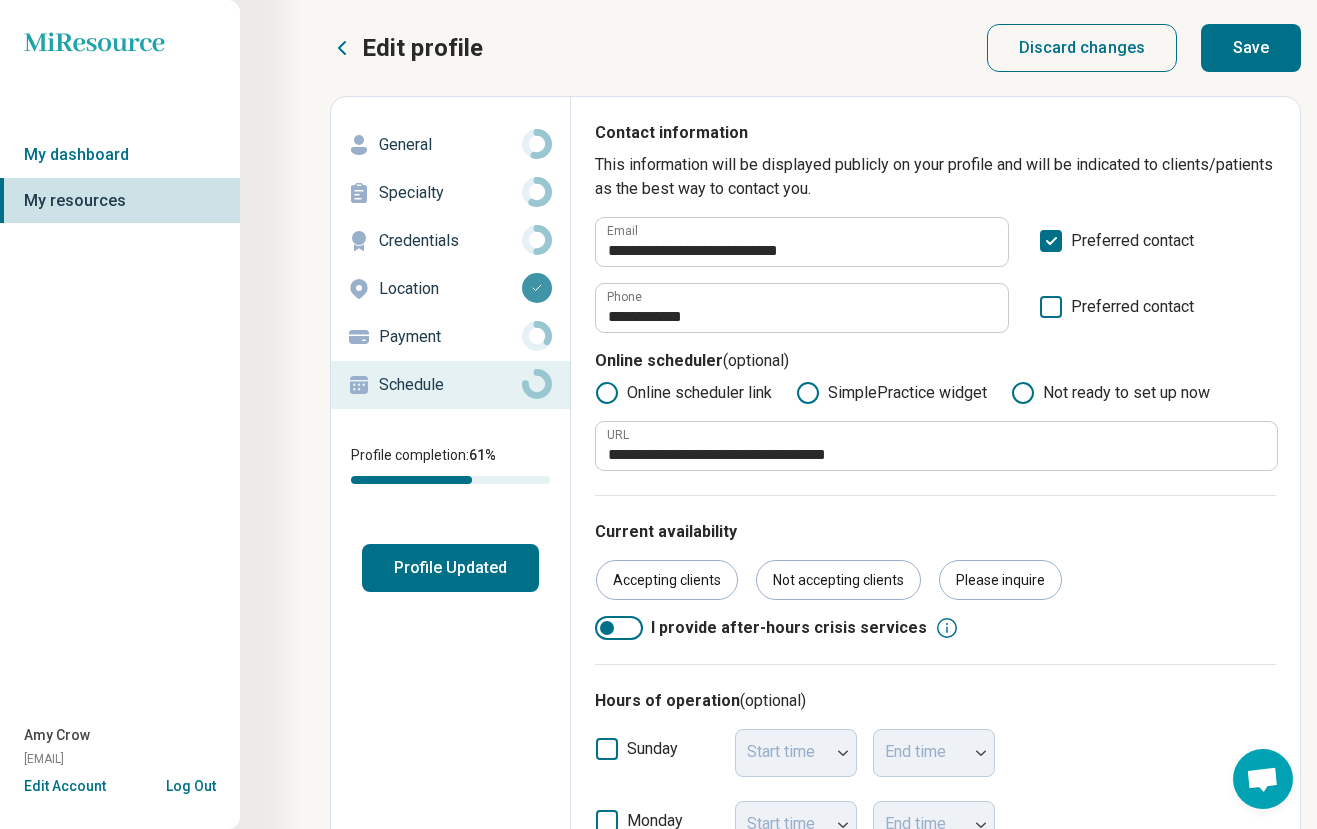 click on "Save" at bounding box center (1251, 48) 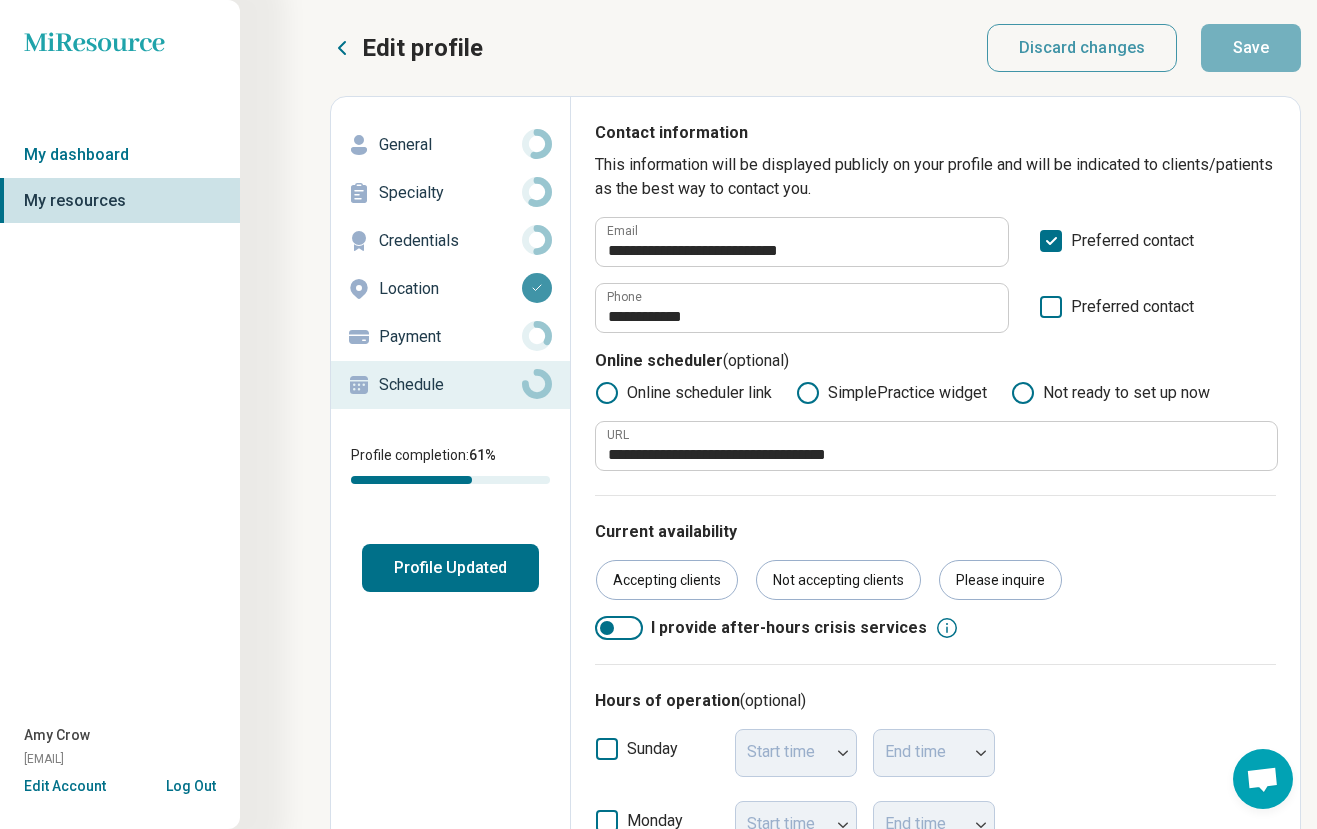 click on "Location" at bounding box center [450, 289] 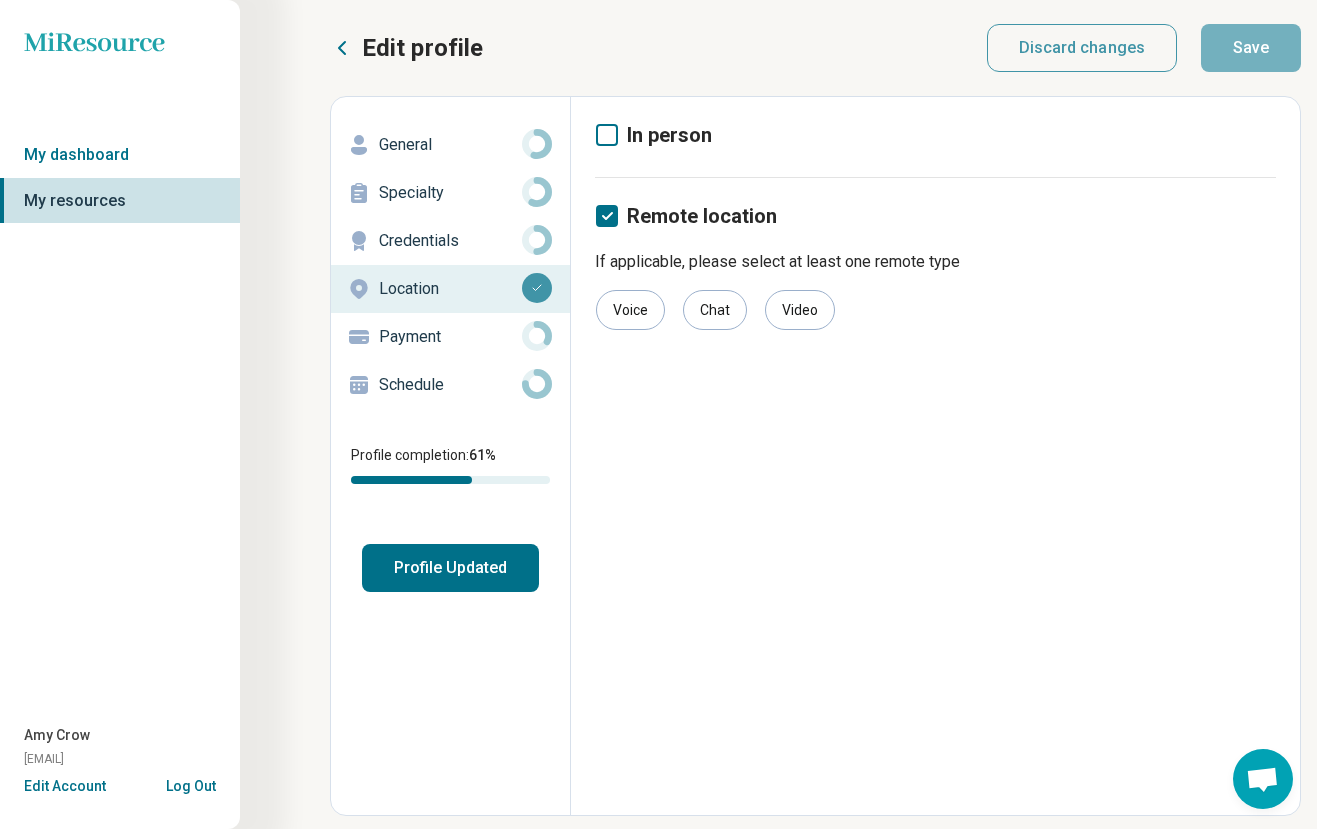 click on "General" at bounding box center [450, 145] 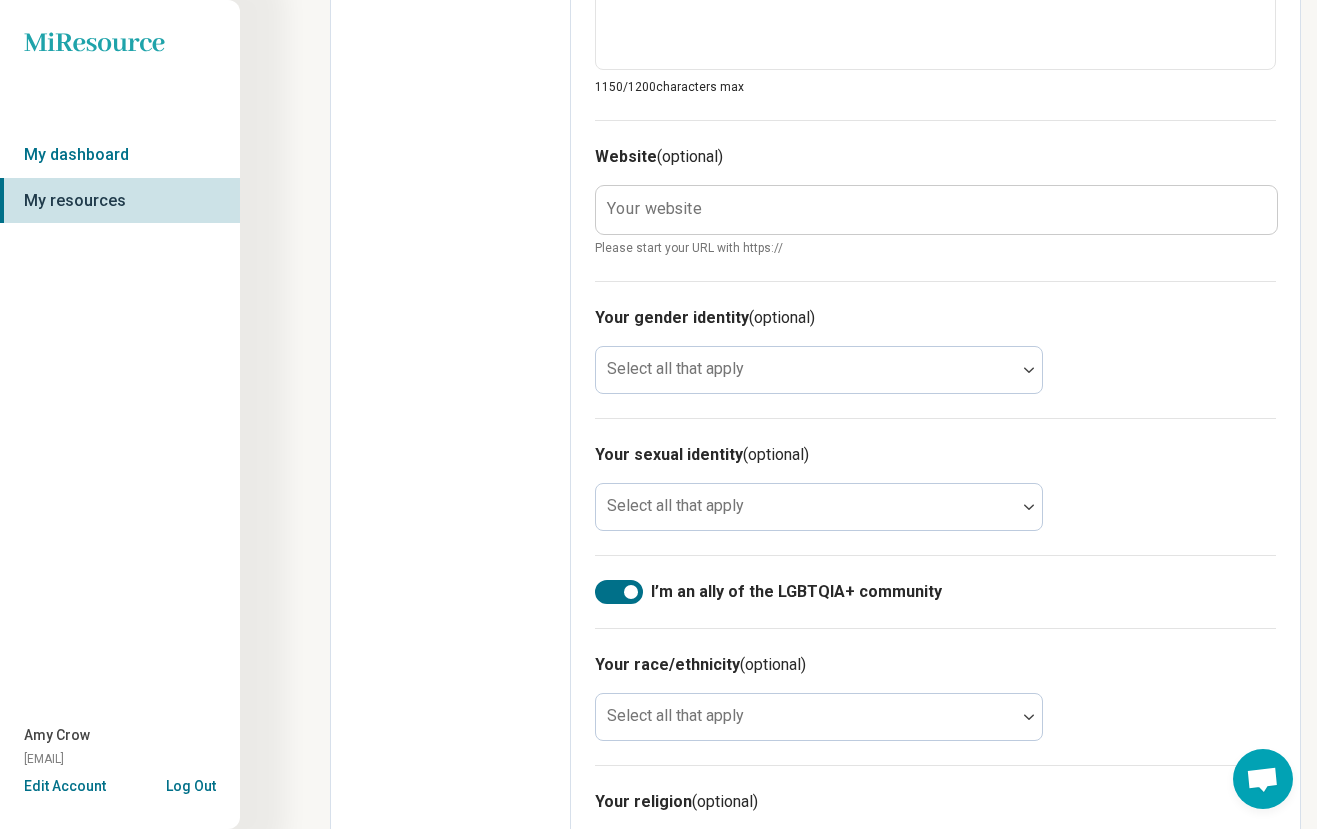 scroll, scrollTop: 1185, scrollLeft: 0, axis: vertical 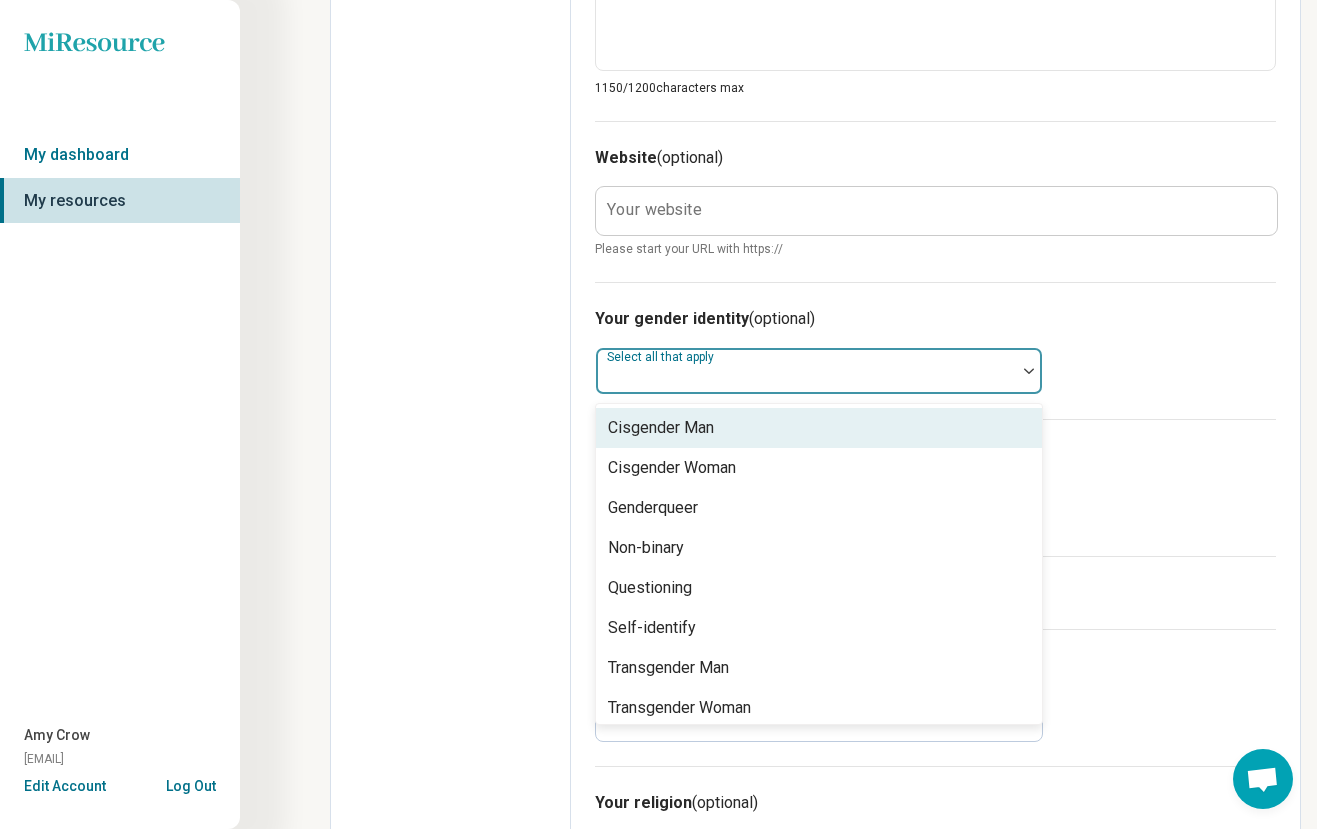 click on "Select all that apply" at bounding box center [819, 371] 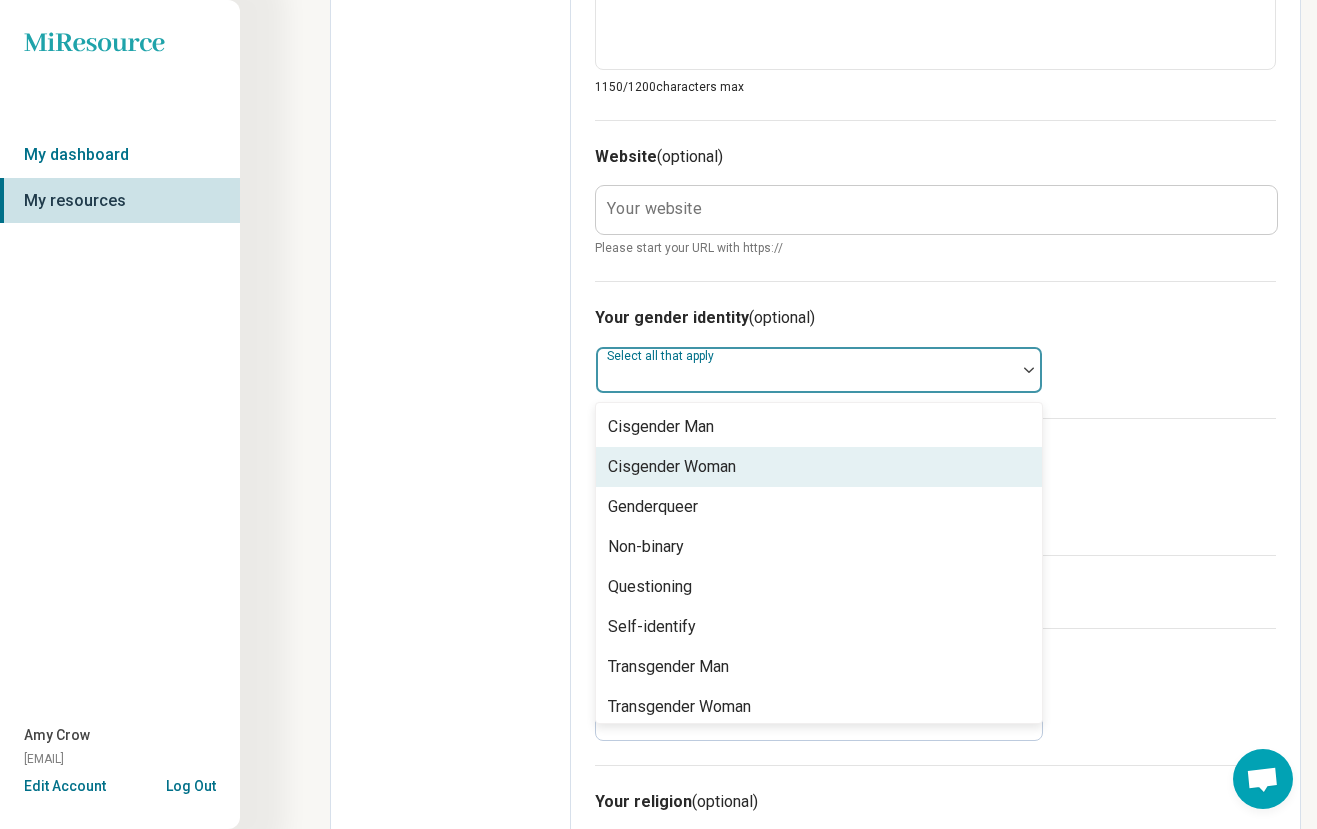 click on "Cisgender Woman" at bounding box center [672, 467] 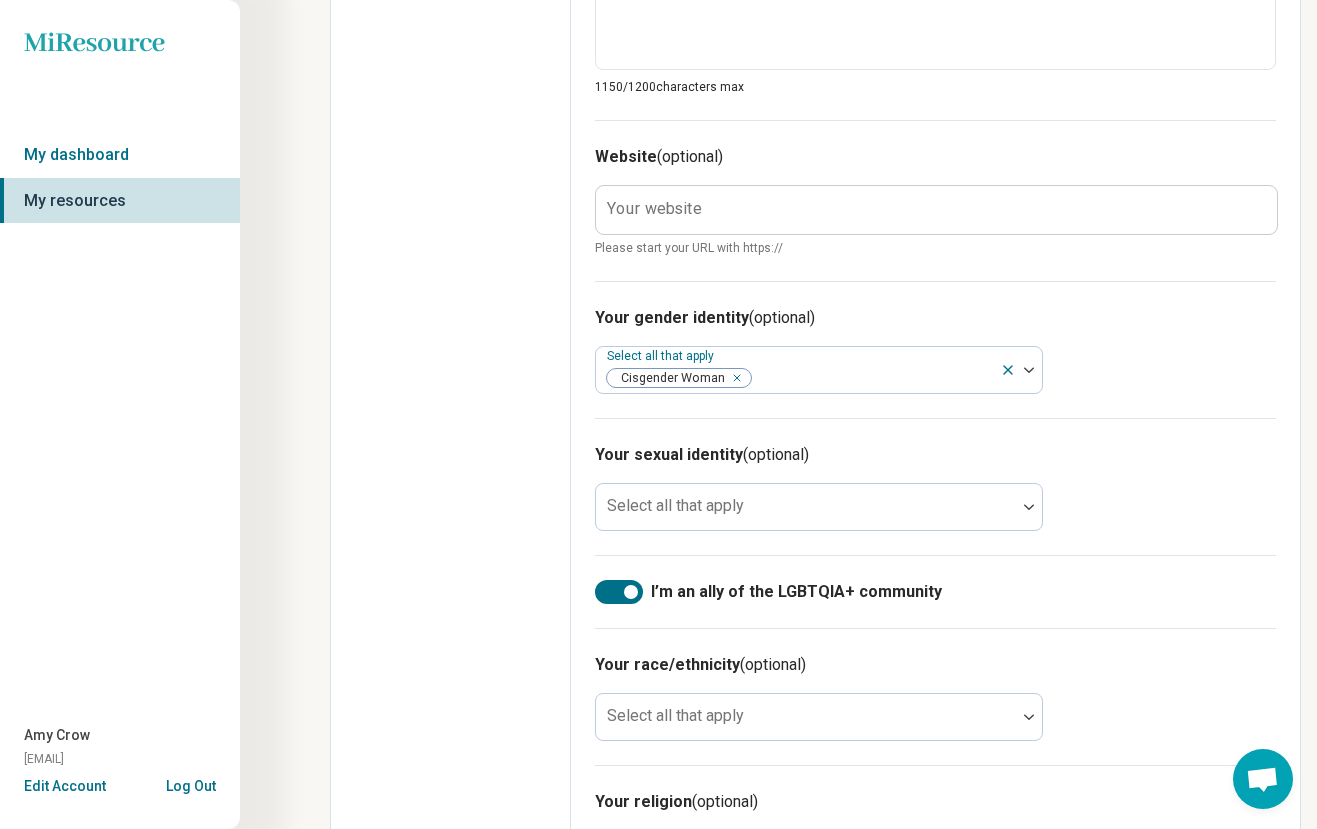 click on "Edit profile General Specialty Credentials Location Payment Schedule Profile completion:  61 % Profile Updated" at bounding box center (451, -82) 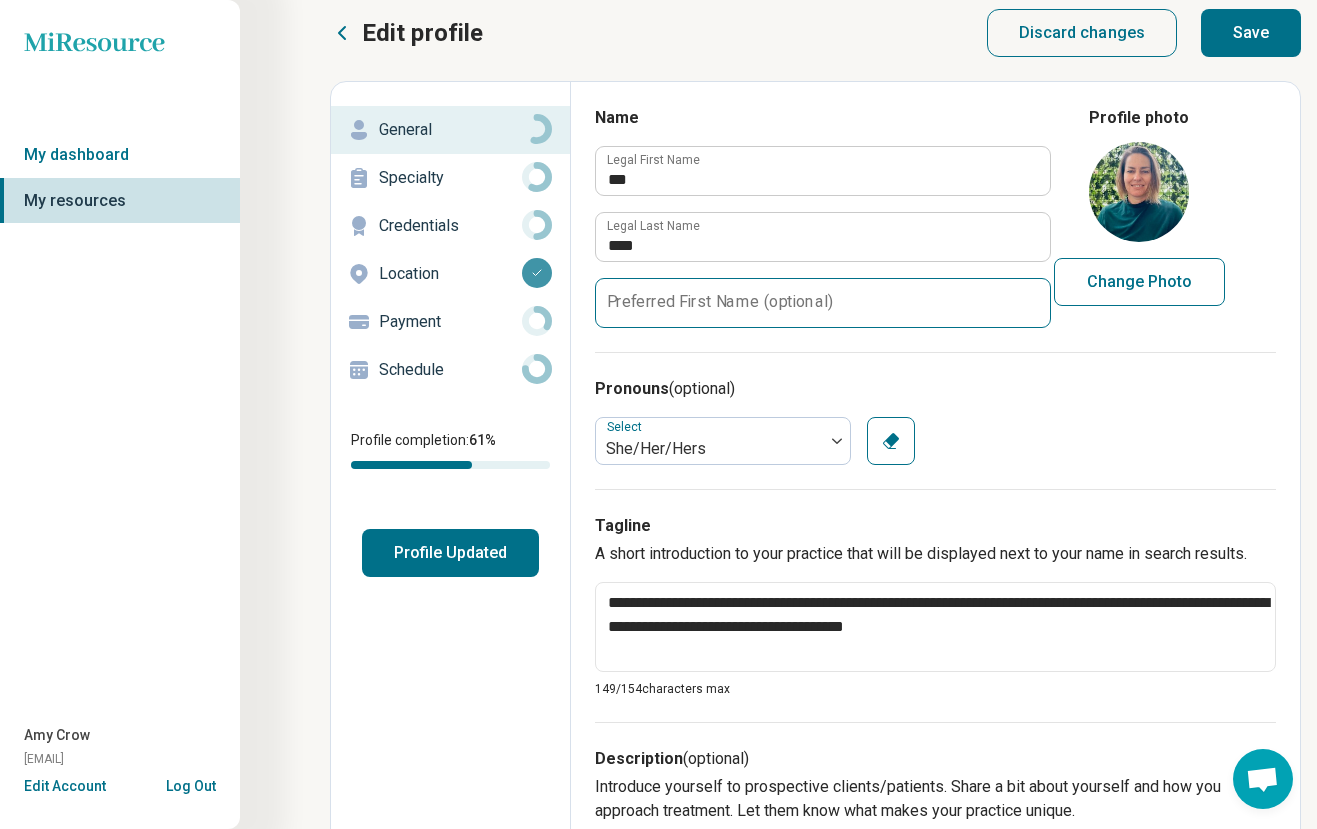 scroll, scrollTop: 0, scrollLeft: 0, axis: both 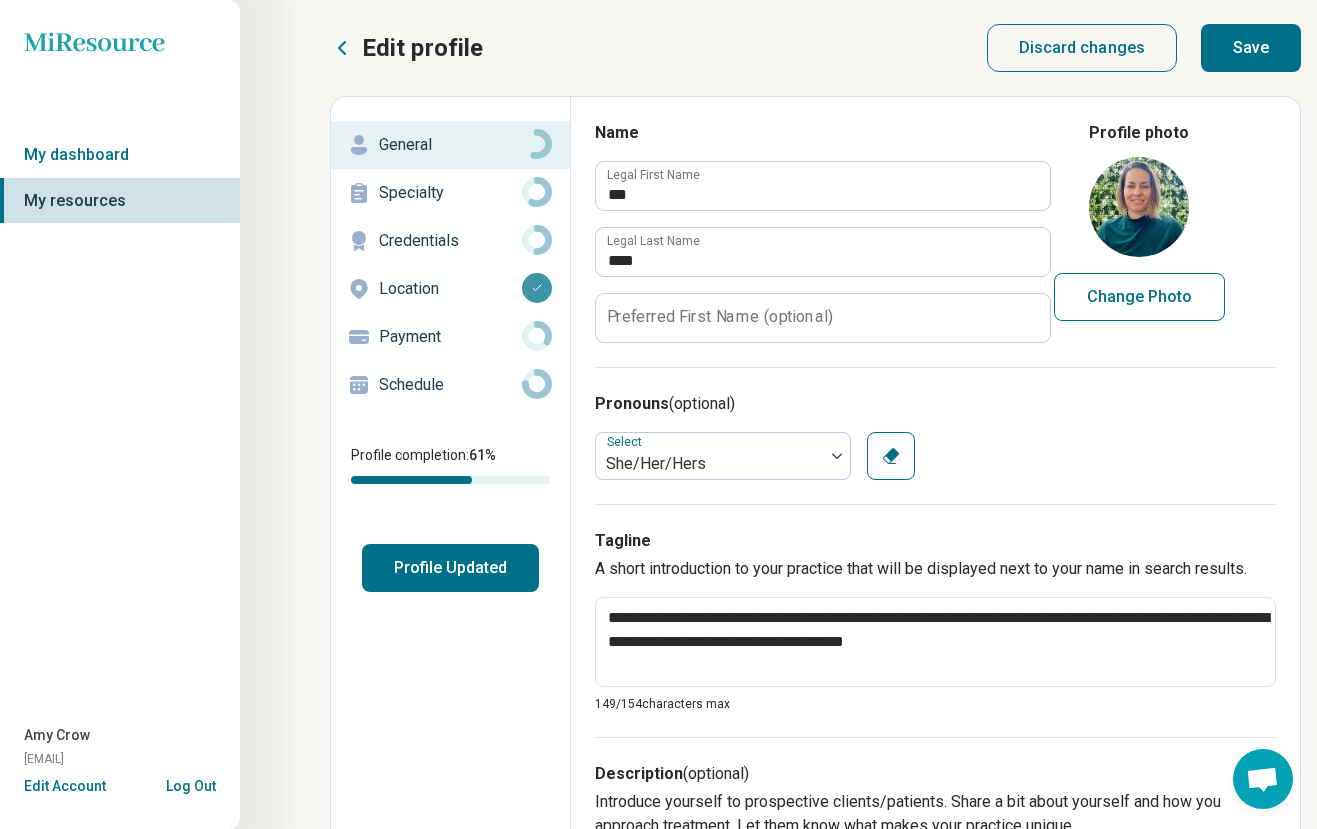 click on "Save" at bounding box center [1251, 48] 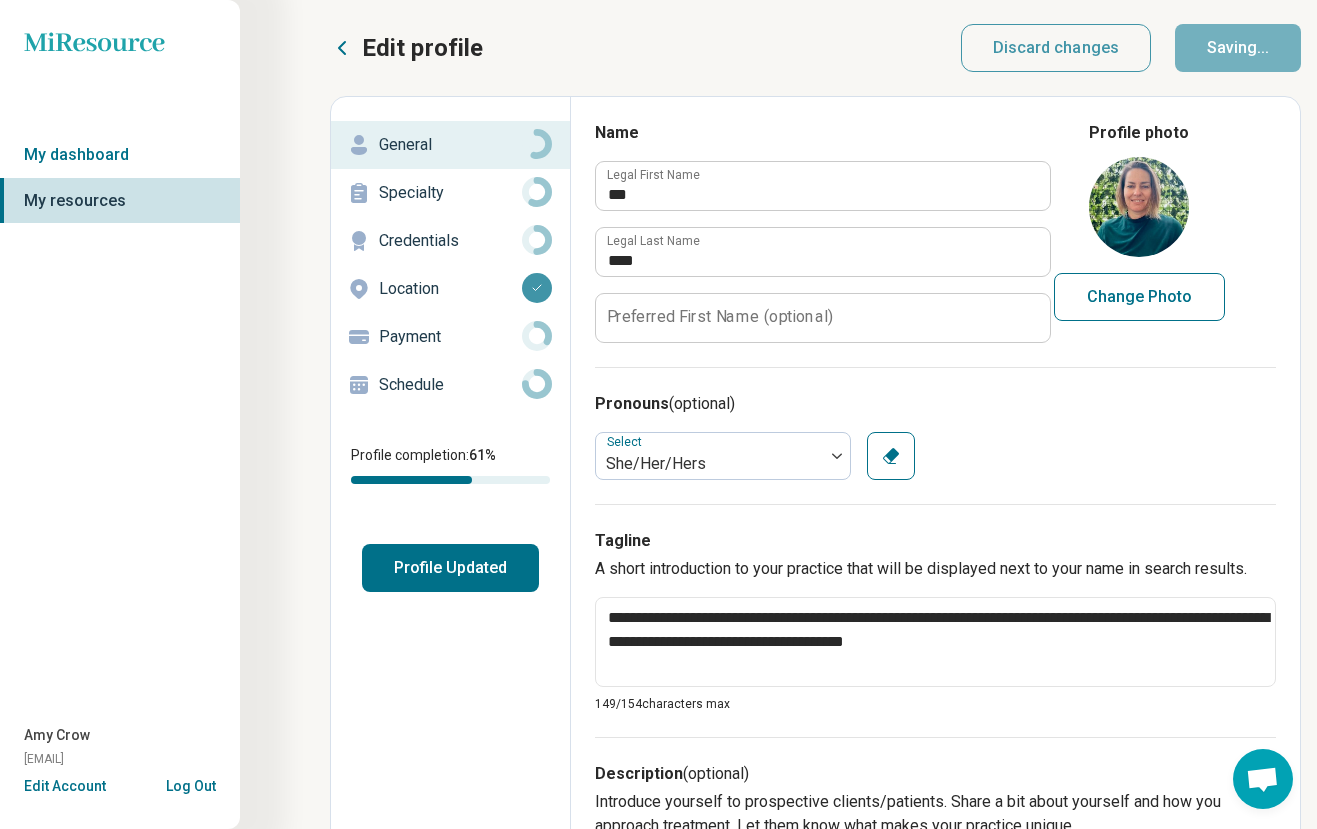 type on "*" 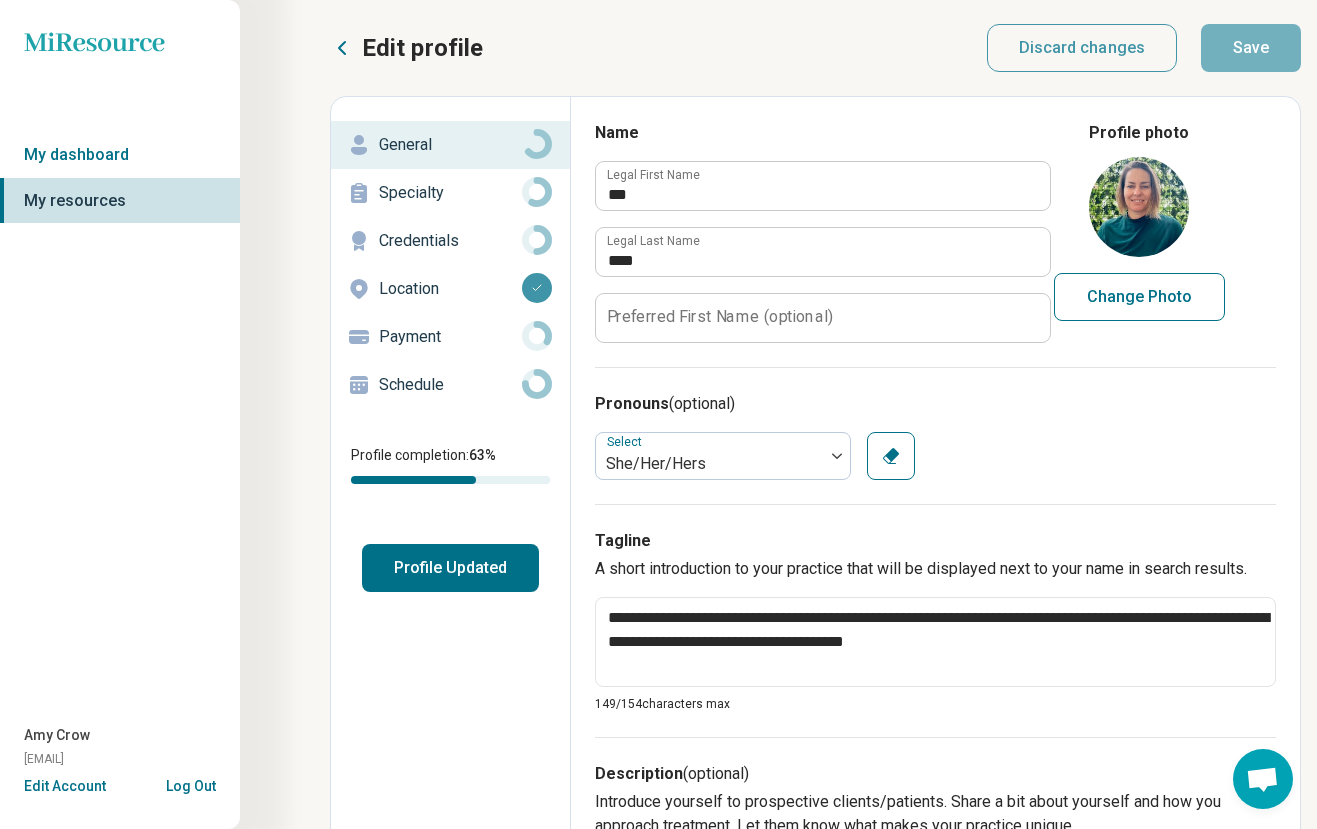 click on "Log Out" at bounding box center (191, 784) 